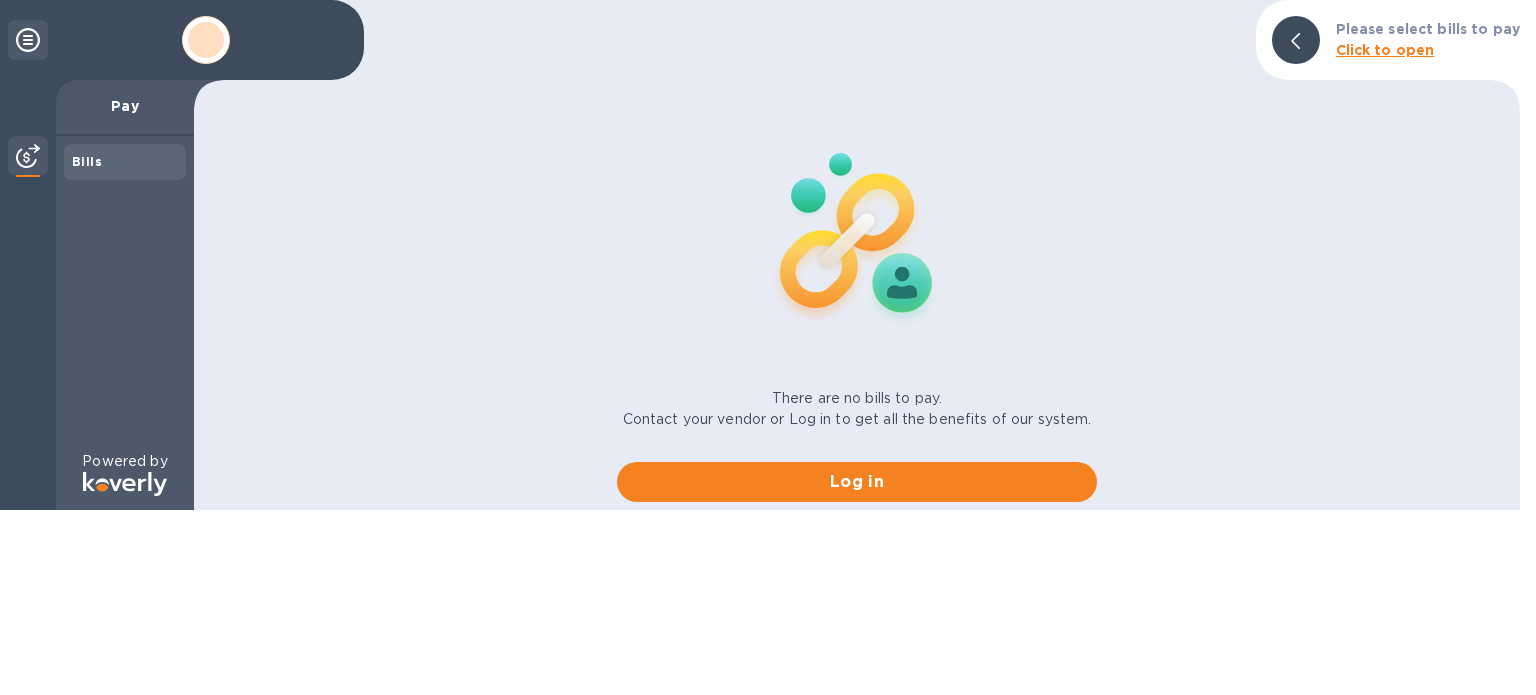 scroll, scrollTop: 0, scrollLeft: 0, axis: both 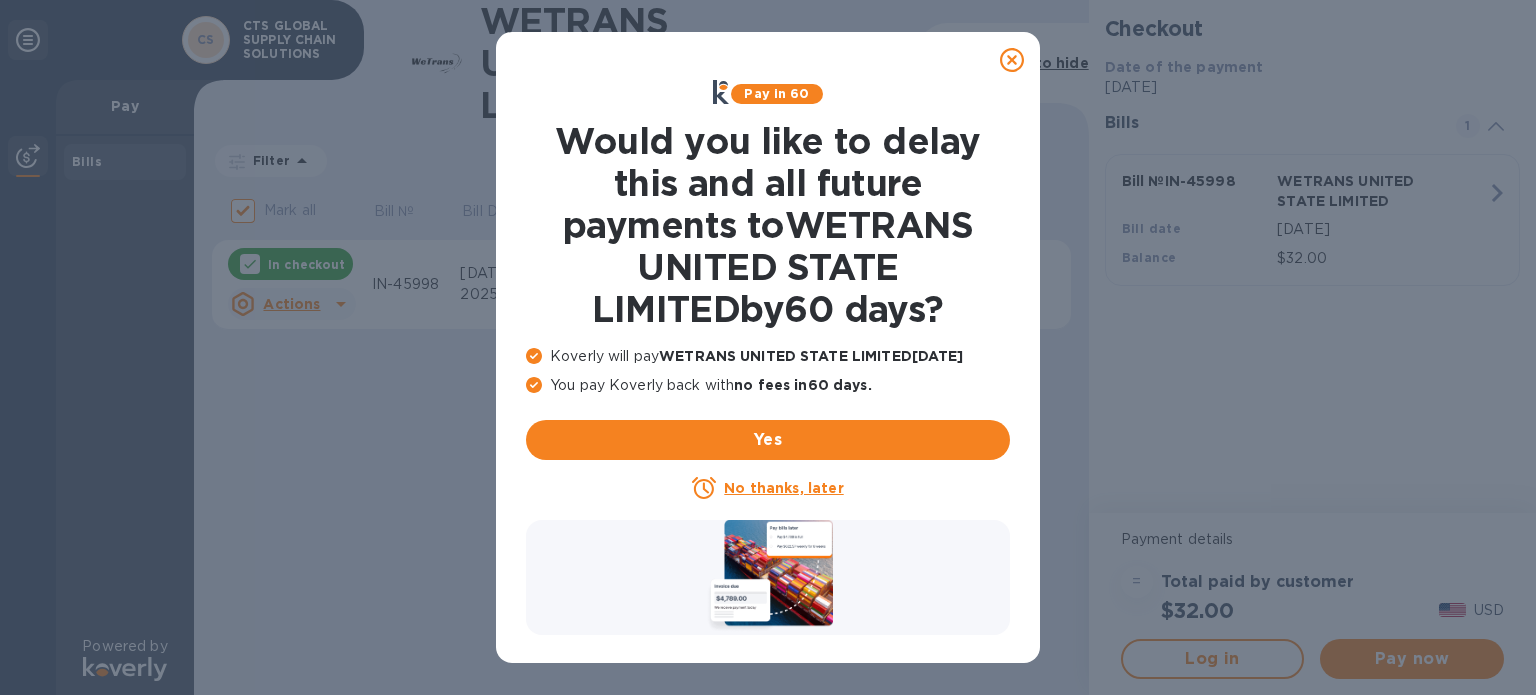 click on "No thanks, later" at bounding box center [783, 488] 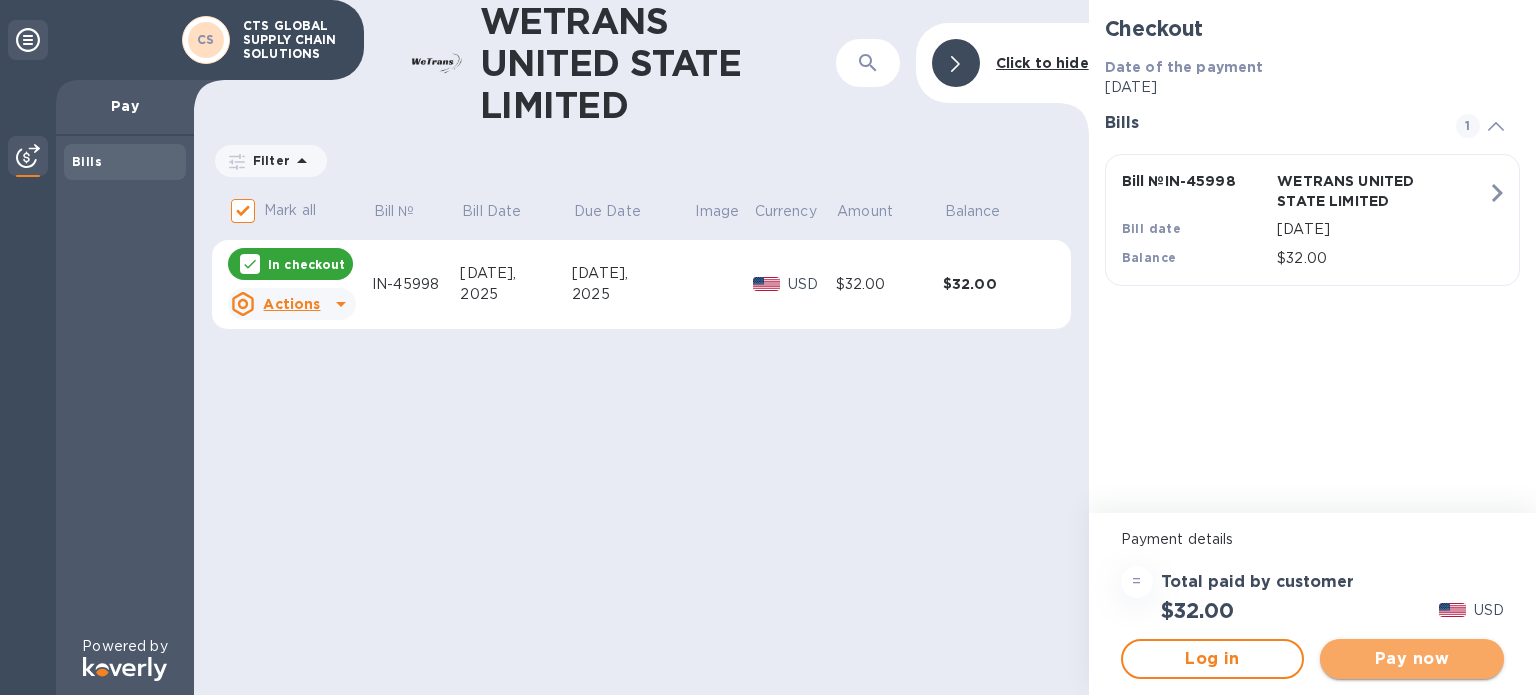 click on "Pay now" at bounding box center (1412, 659) 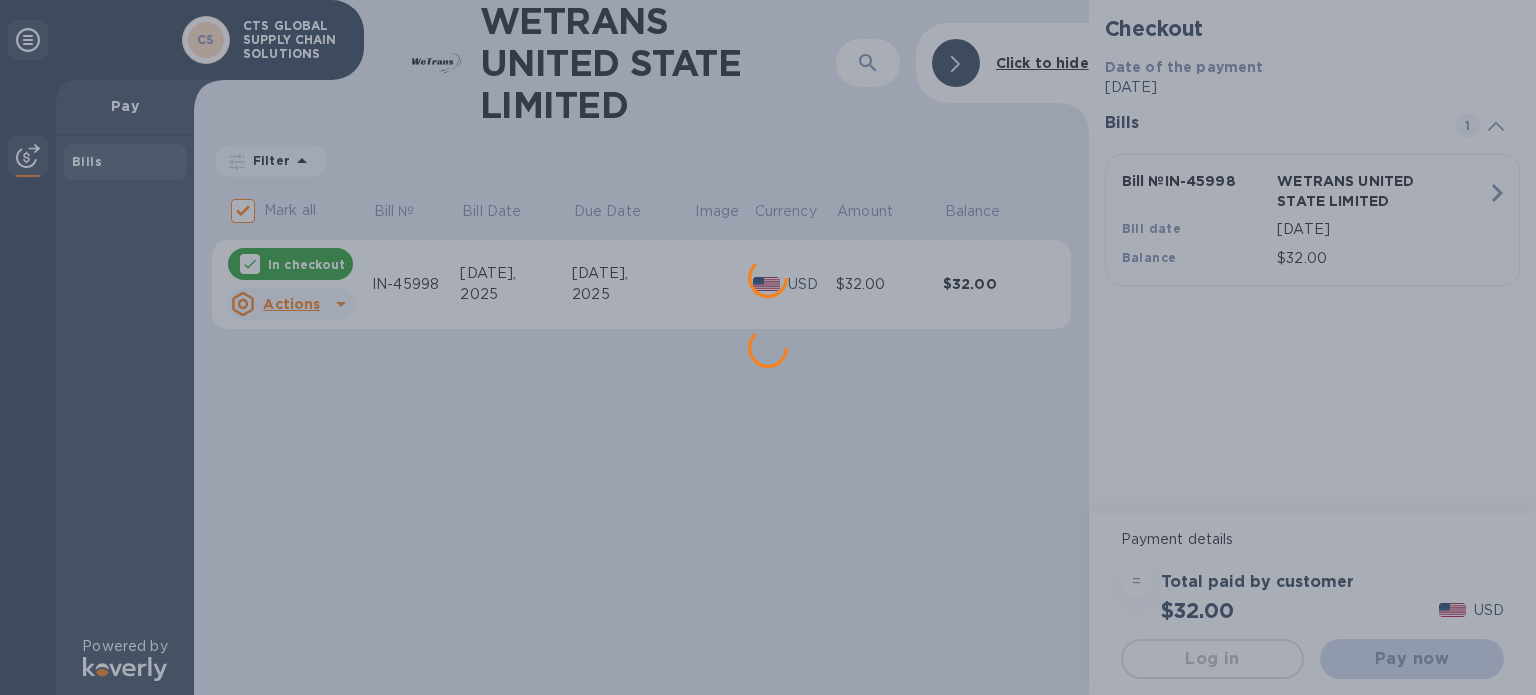 scroll, scrollTop: 0, scrollLeft: 0, axis: both 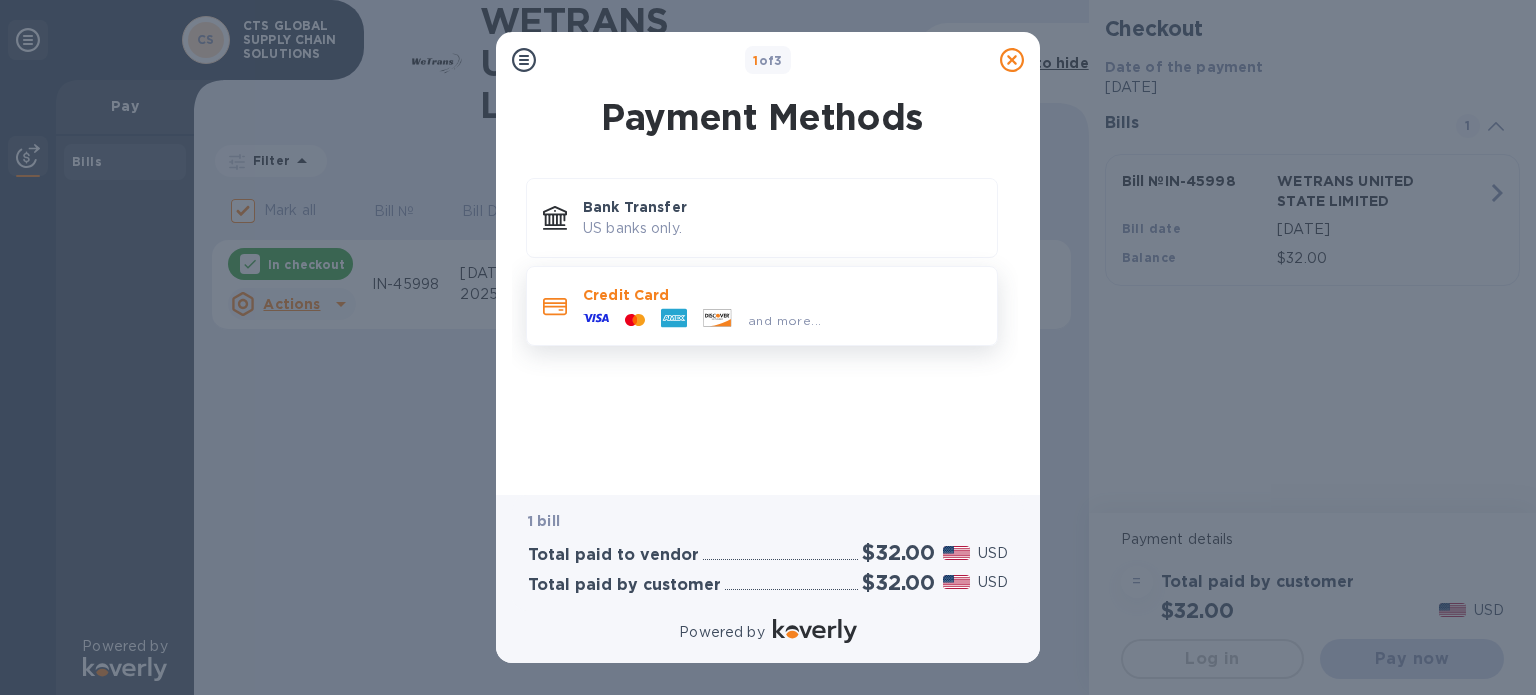 click on "and more..." at bounding box center [702, 320] 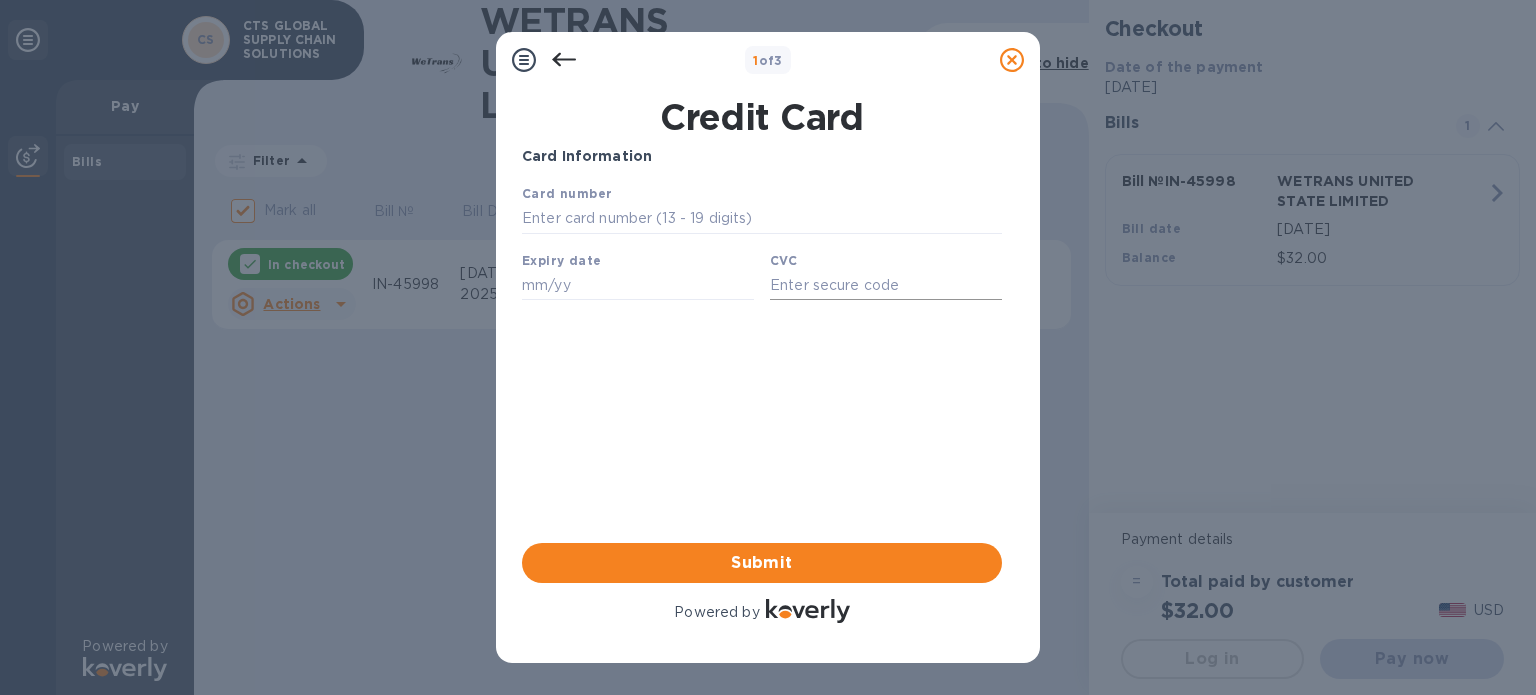 scroll, scrollTop: 0, scrollLeft: 0, axis: both 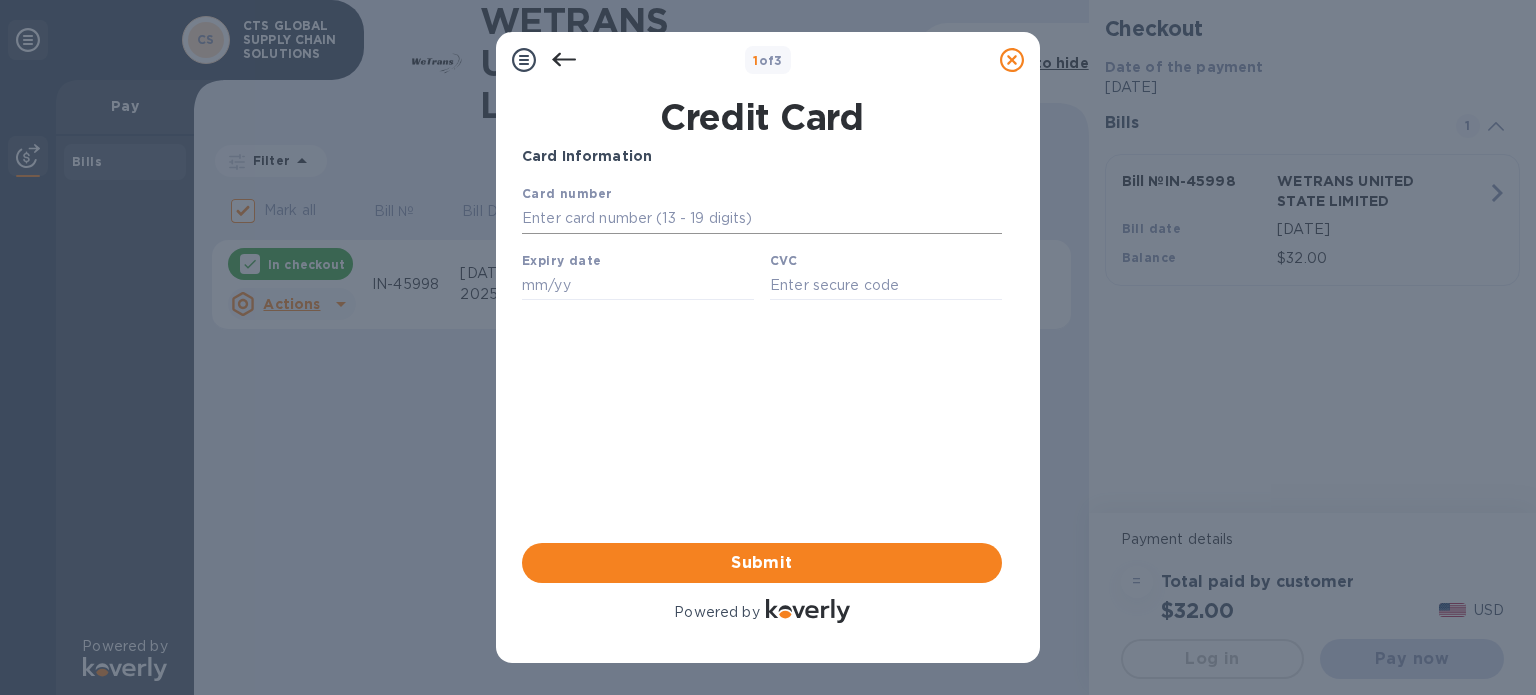 click at bounding box center [762, 219] 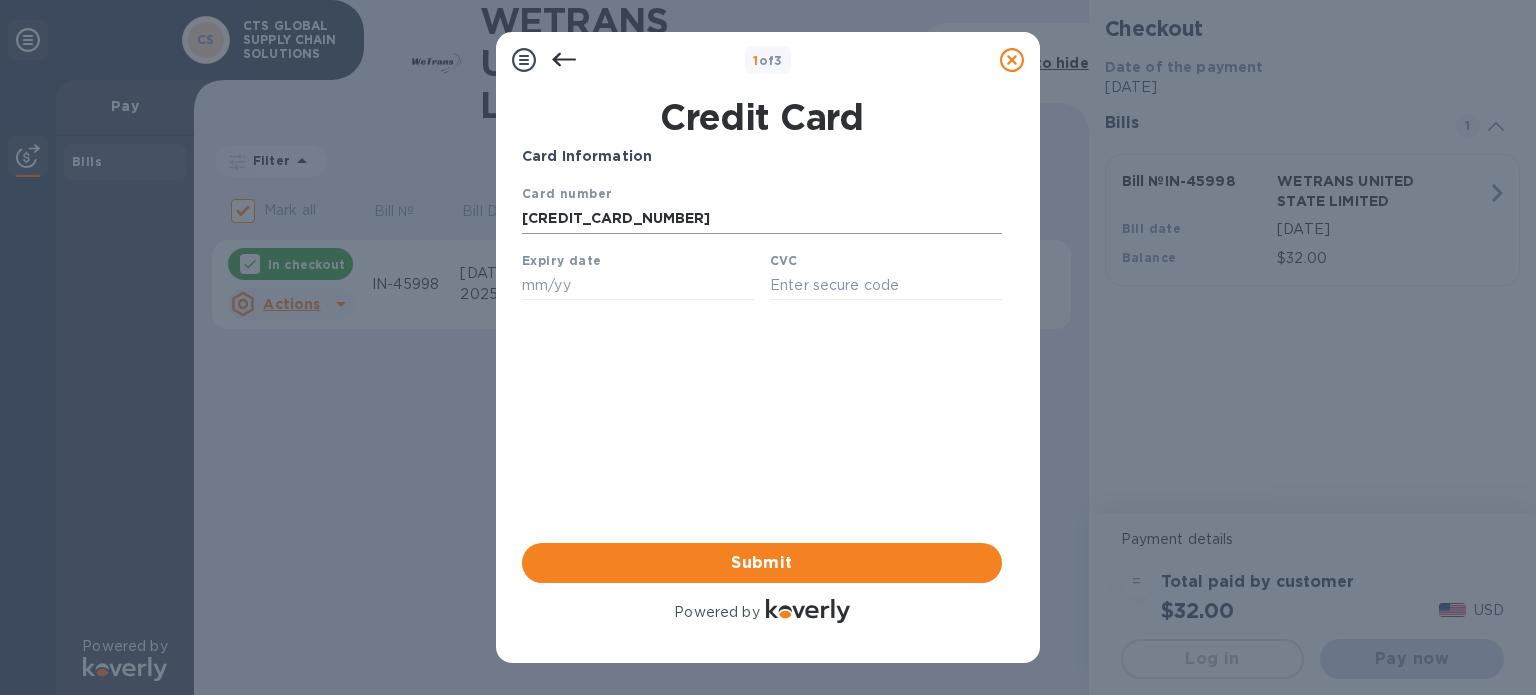 type on "01/27" 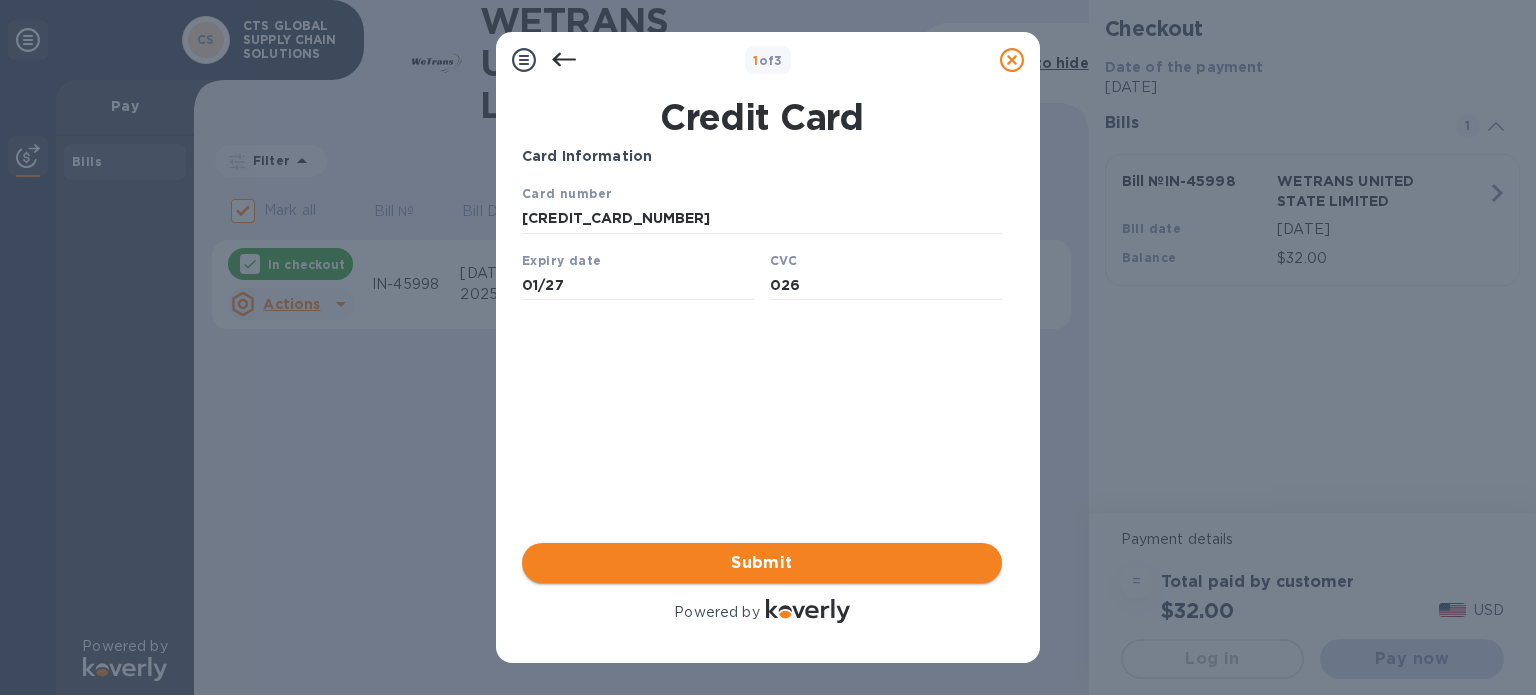 click on "Submit" at bounding box center [762, 563] 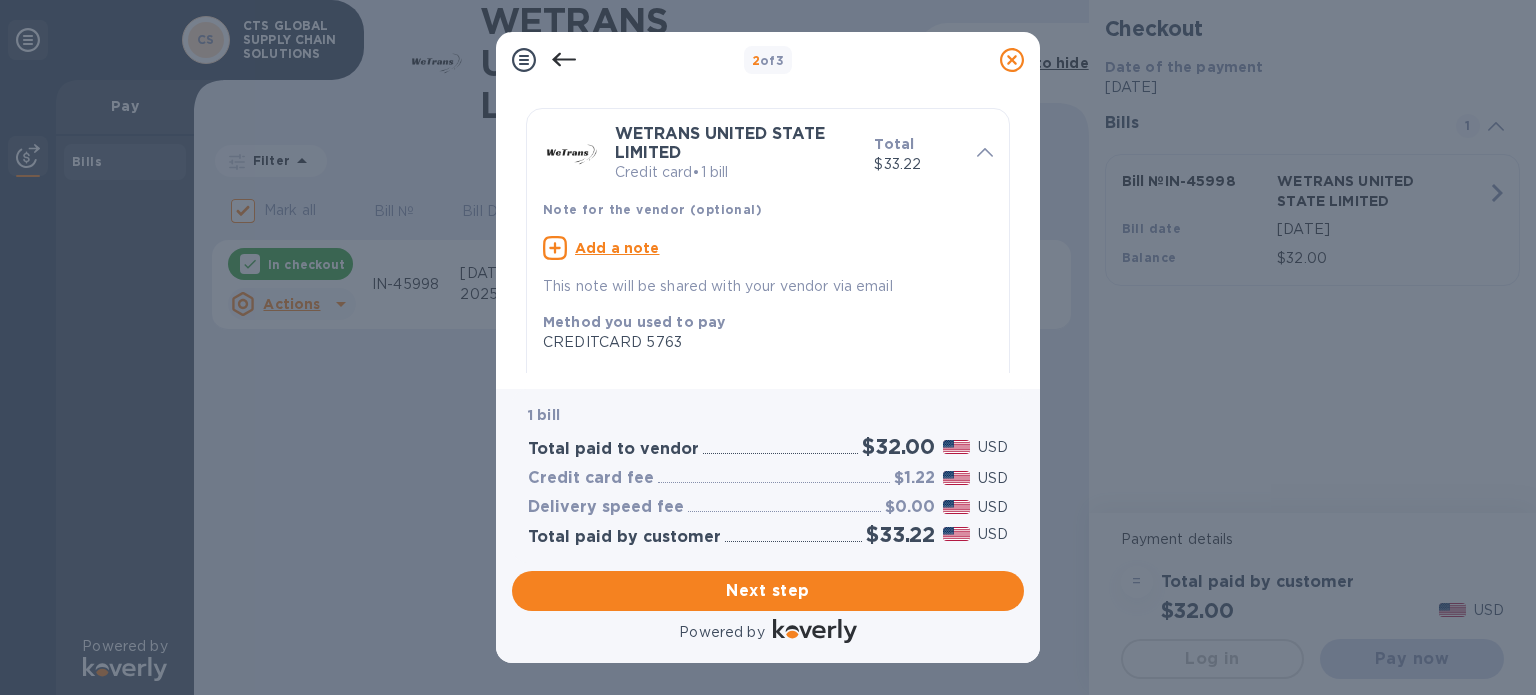 scroll, scrollTop: 0, scrollLeft: 0, axis: both 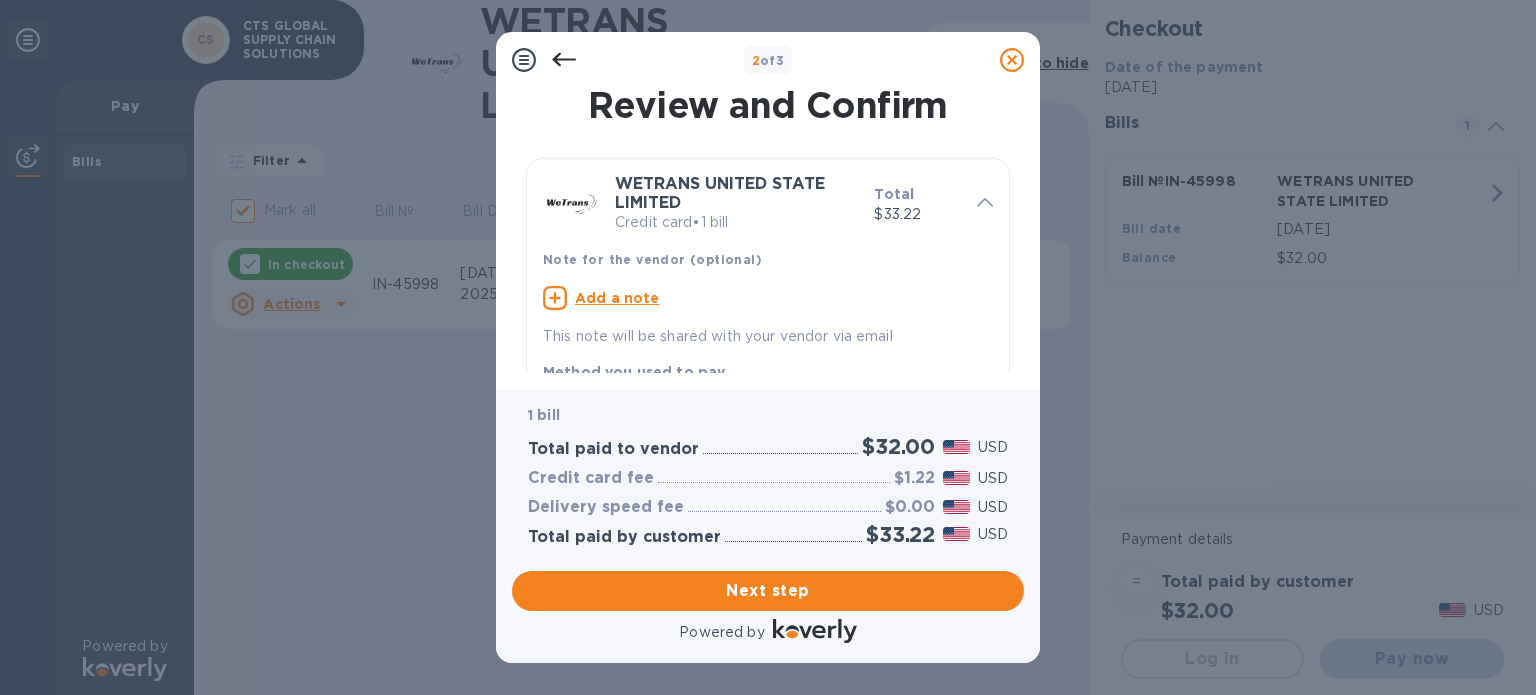 click 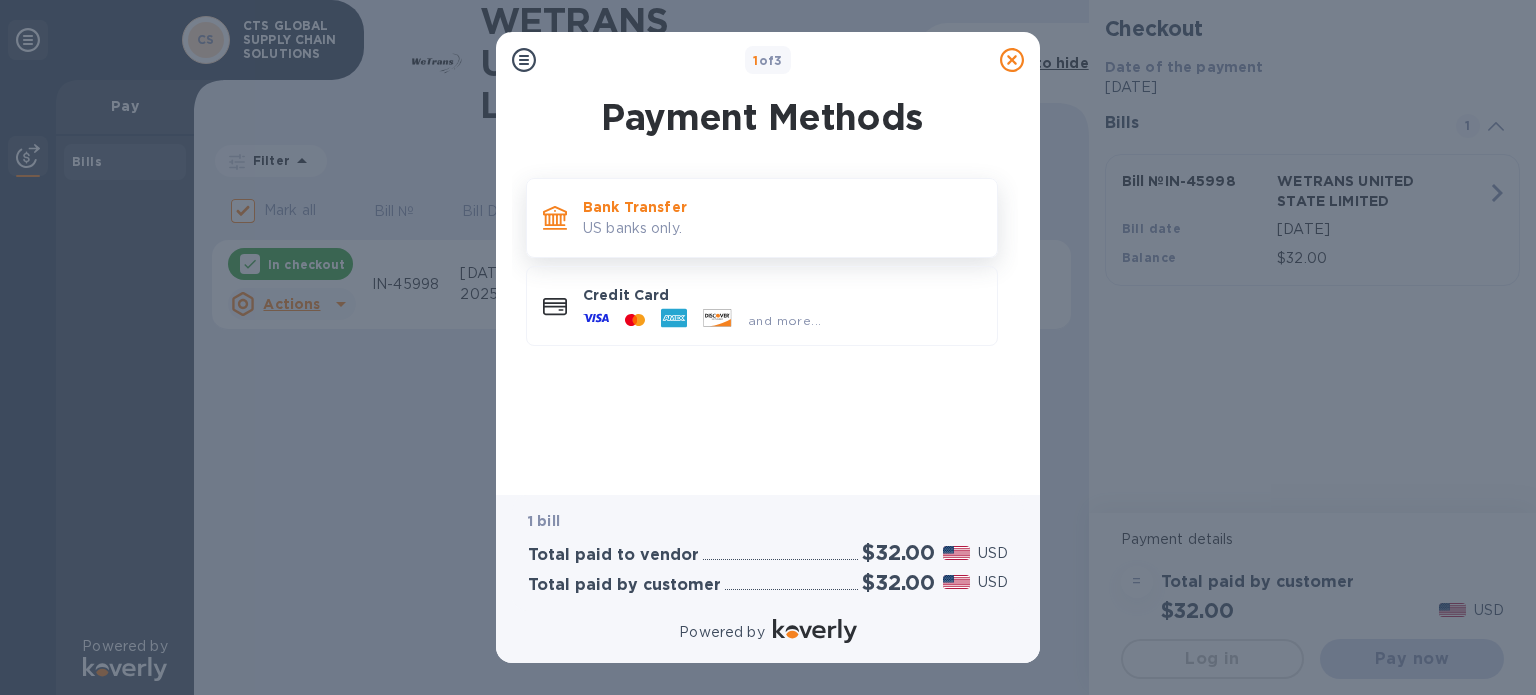 click on "US banks only." at bounding box center [782, 228] 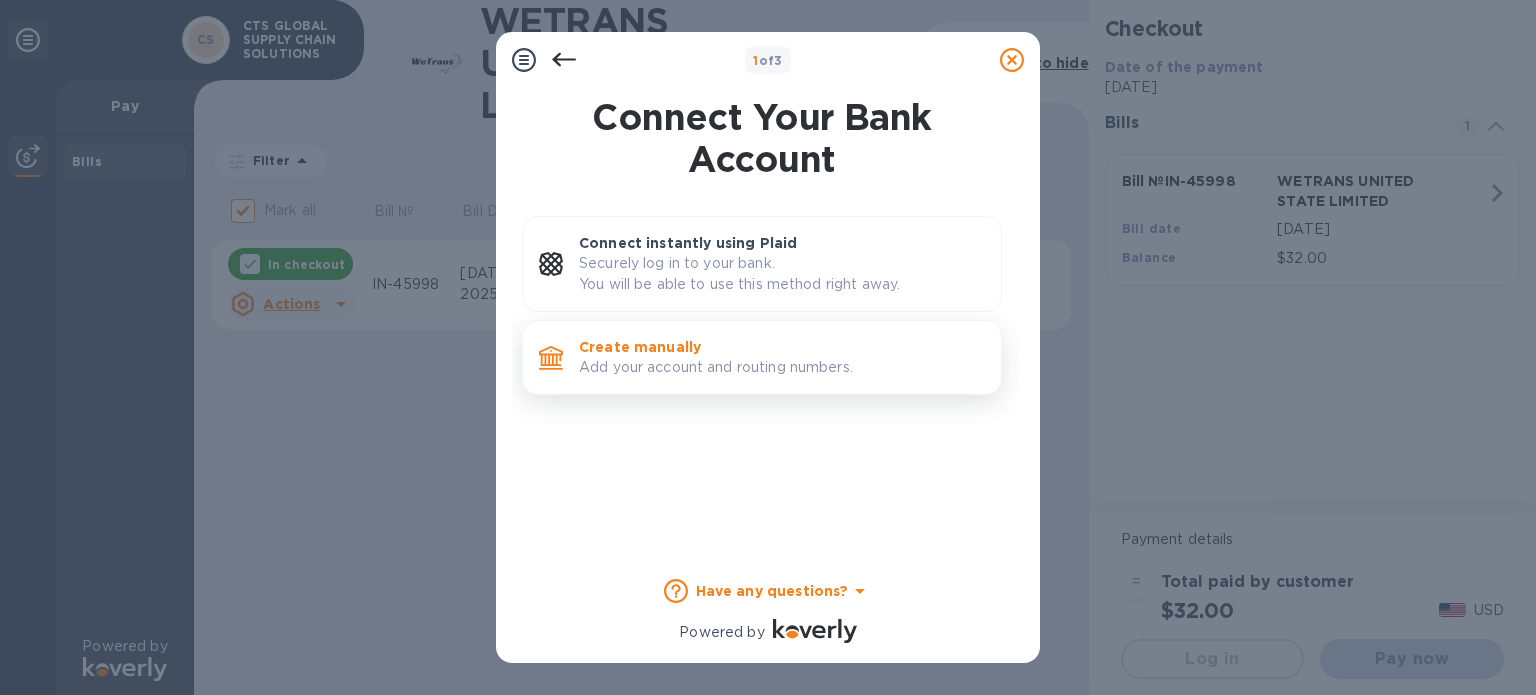 click on "Add your account and routing numbers." at bounding box center [782, 367] 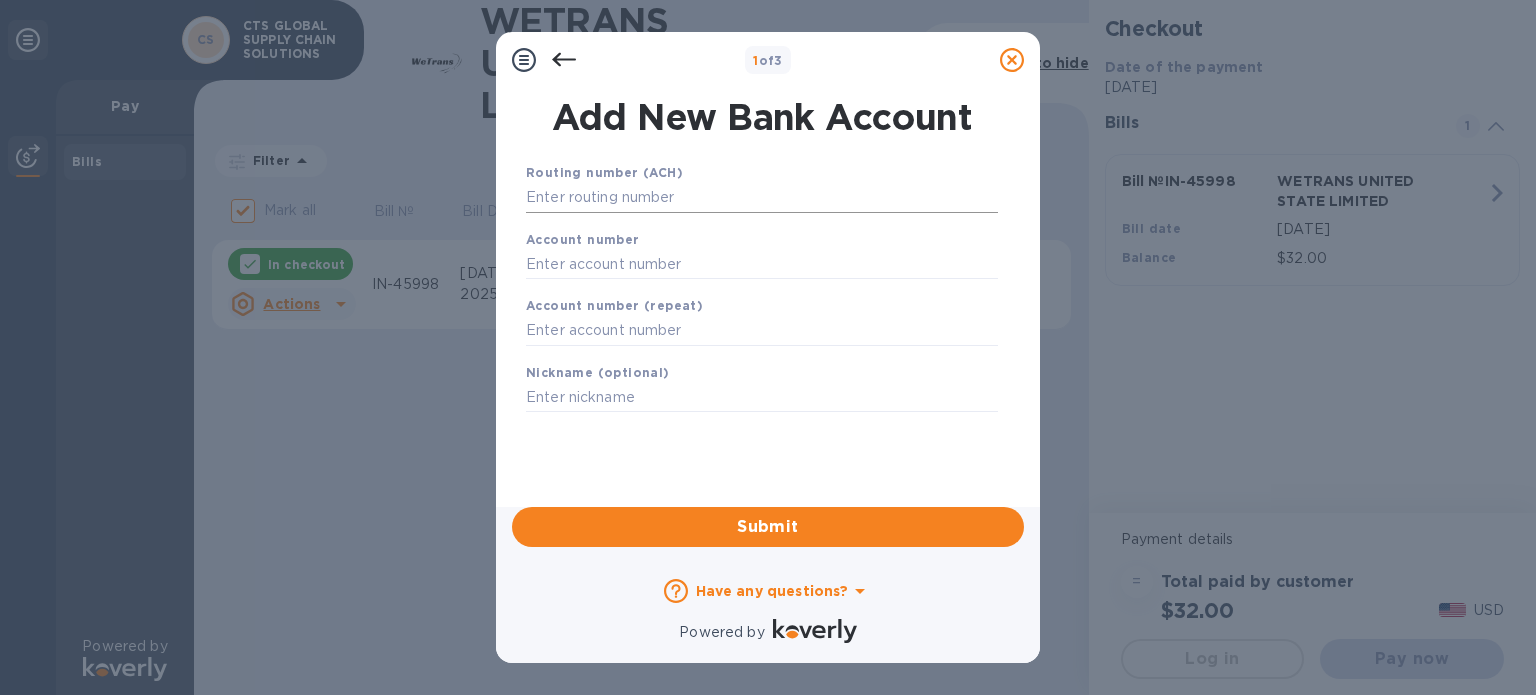 click at bounding box center [762, 198] 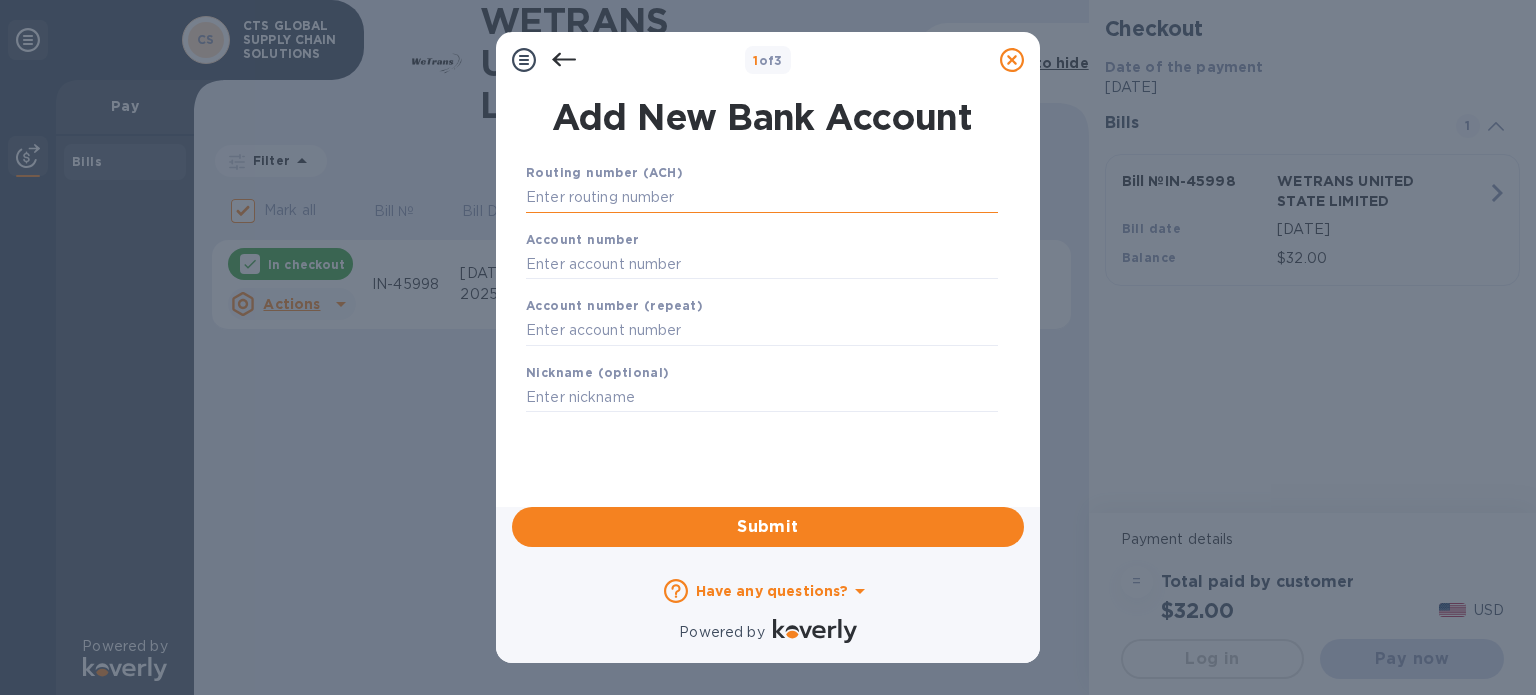 click at bounding box center (762, 198) 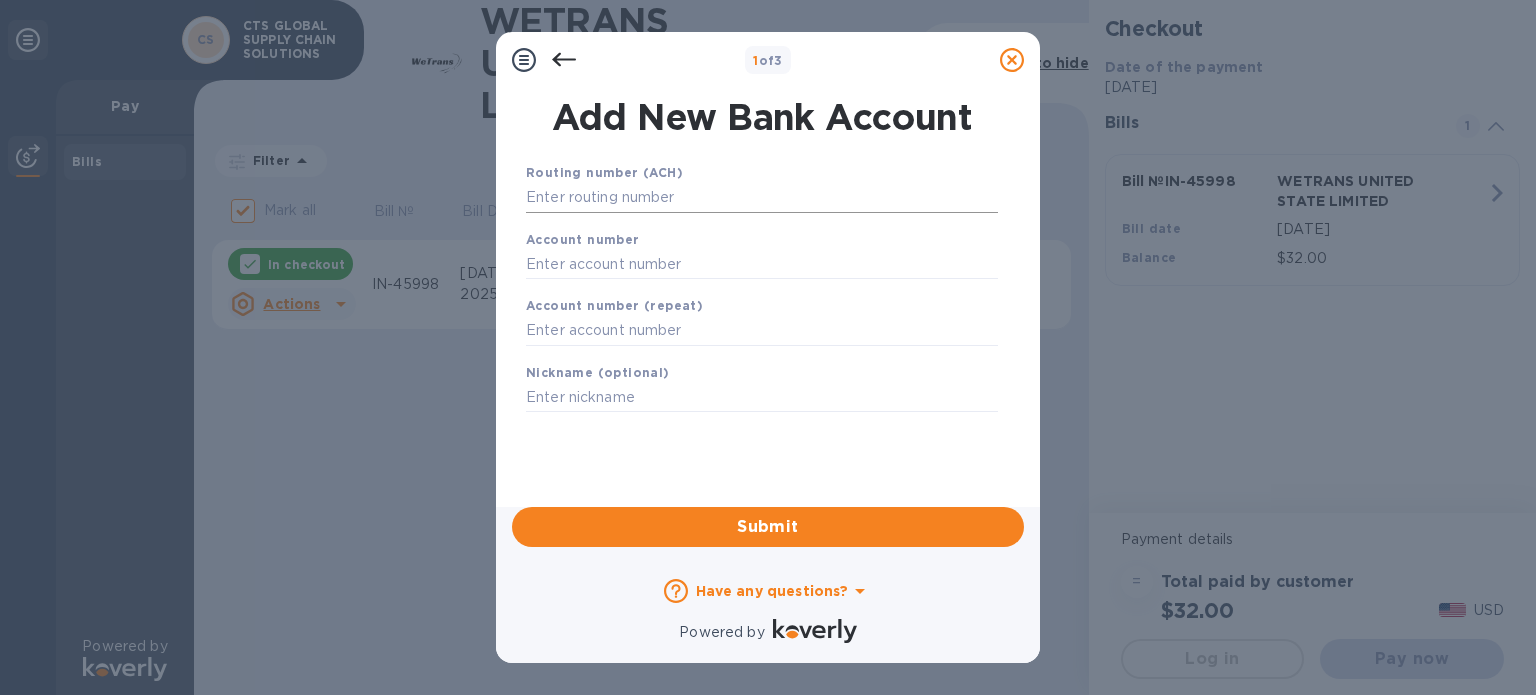 click at bounding box center [762, 198] 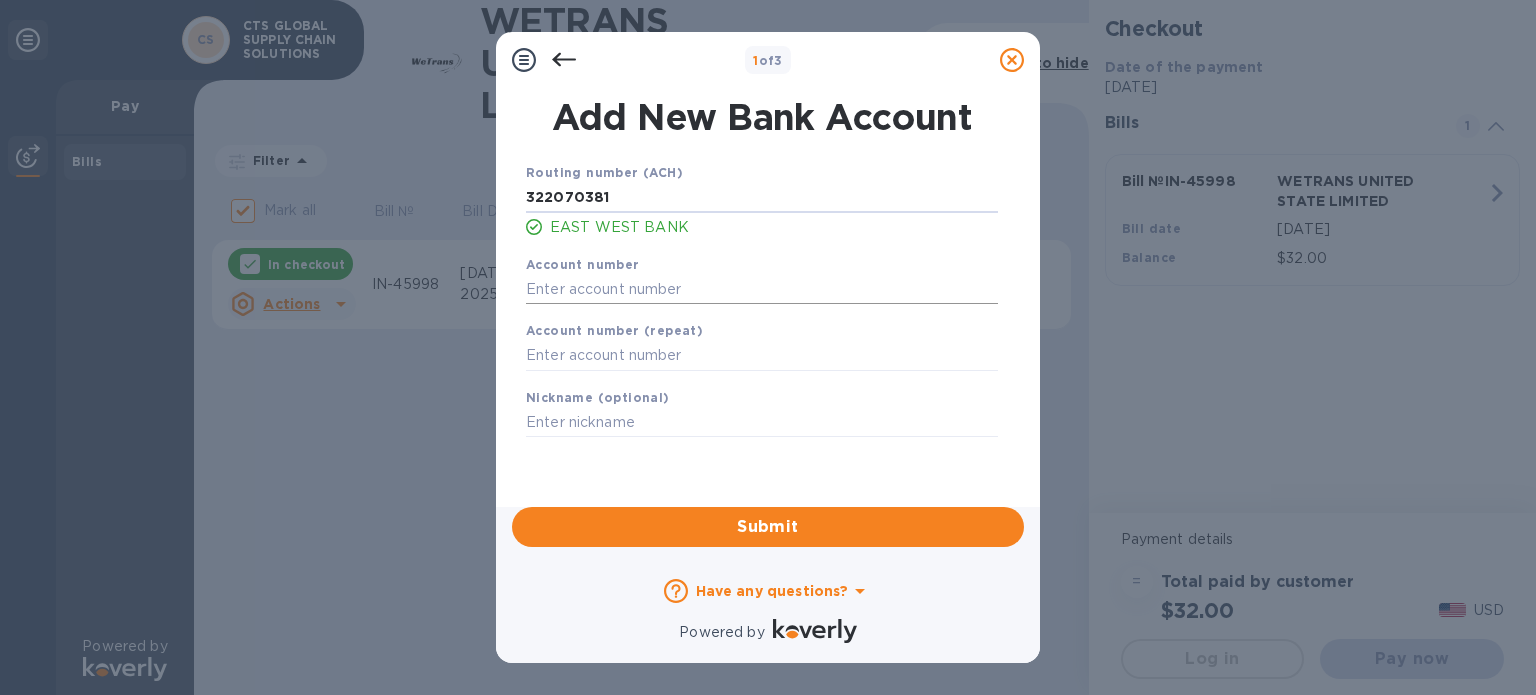 type on "322070381" 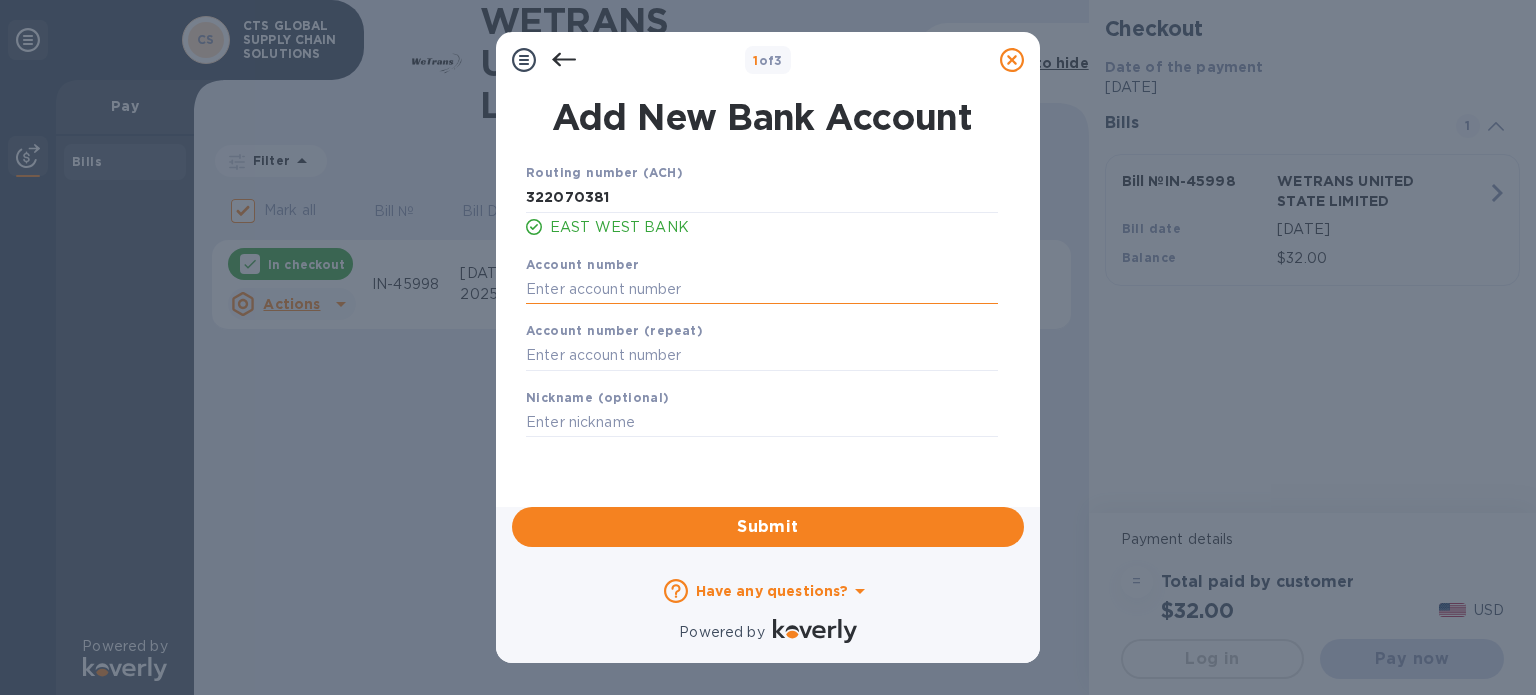 click at bounding box center [762, 289] 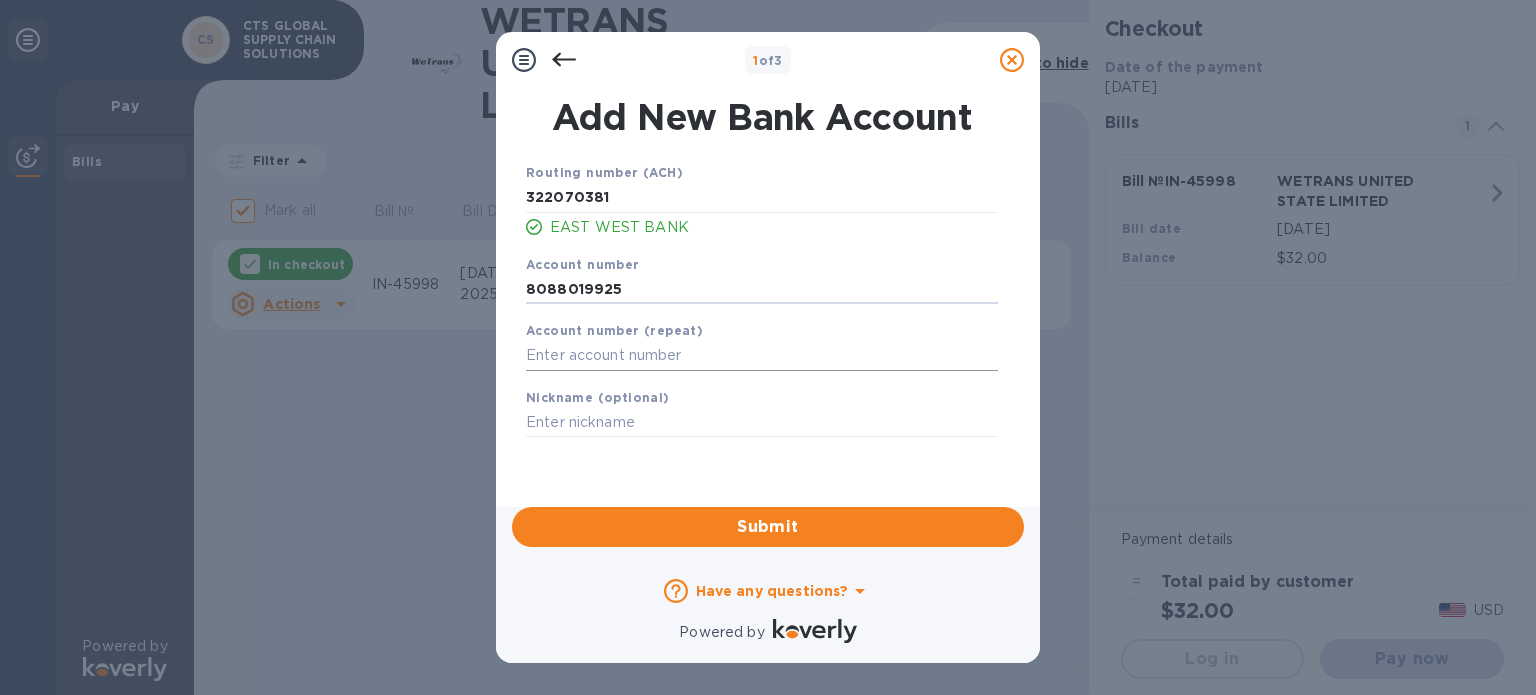 type on "8088019925" 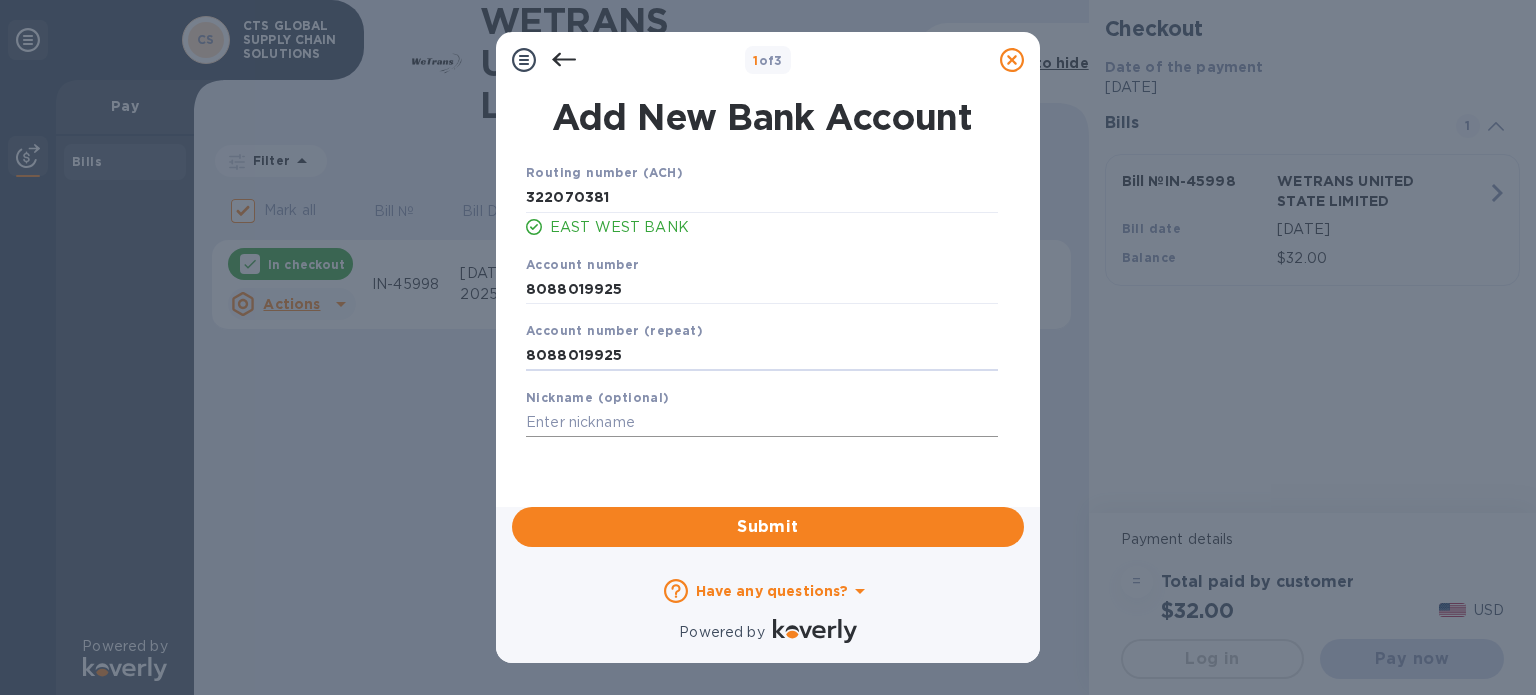 type on "8088019925" 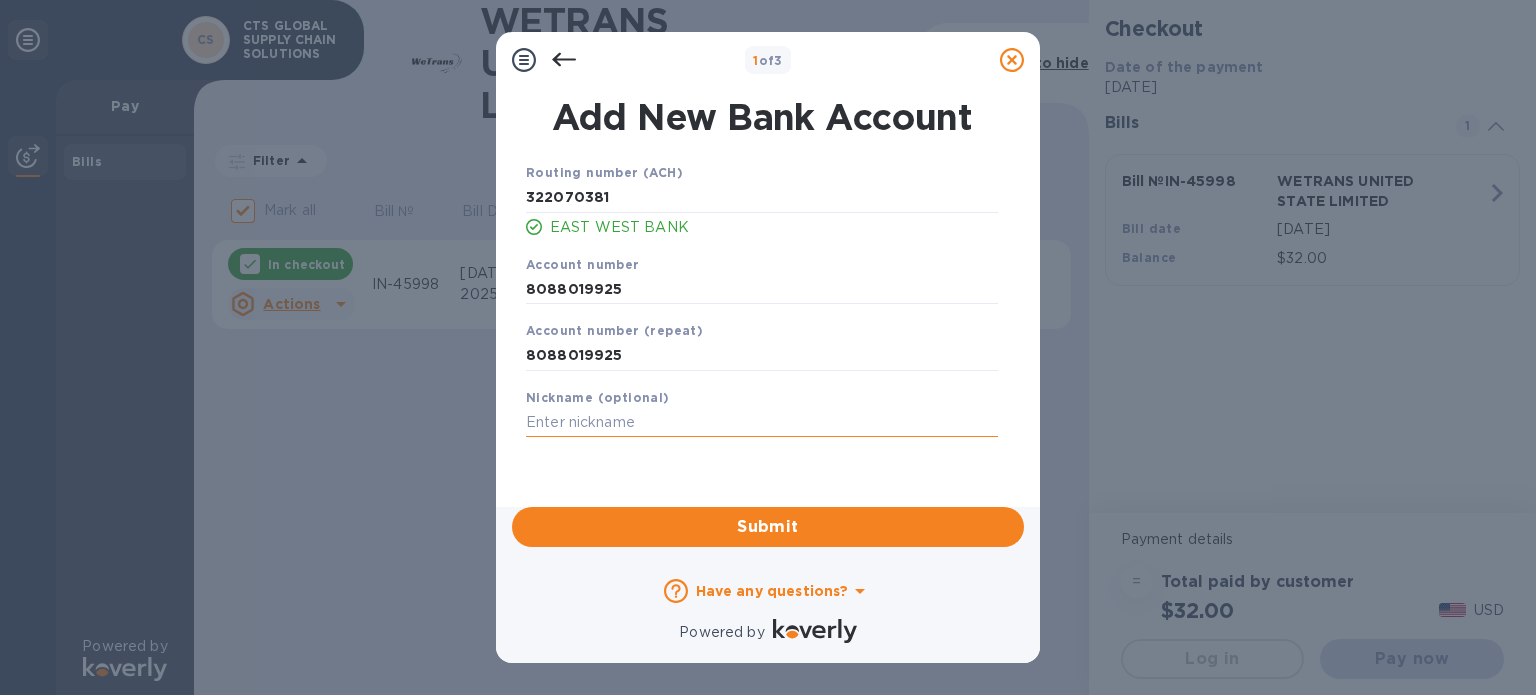 click at bounding box center (762, 423) 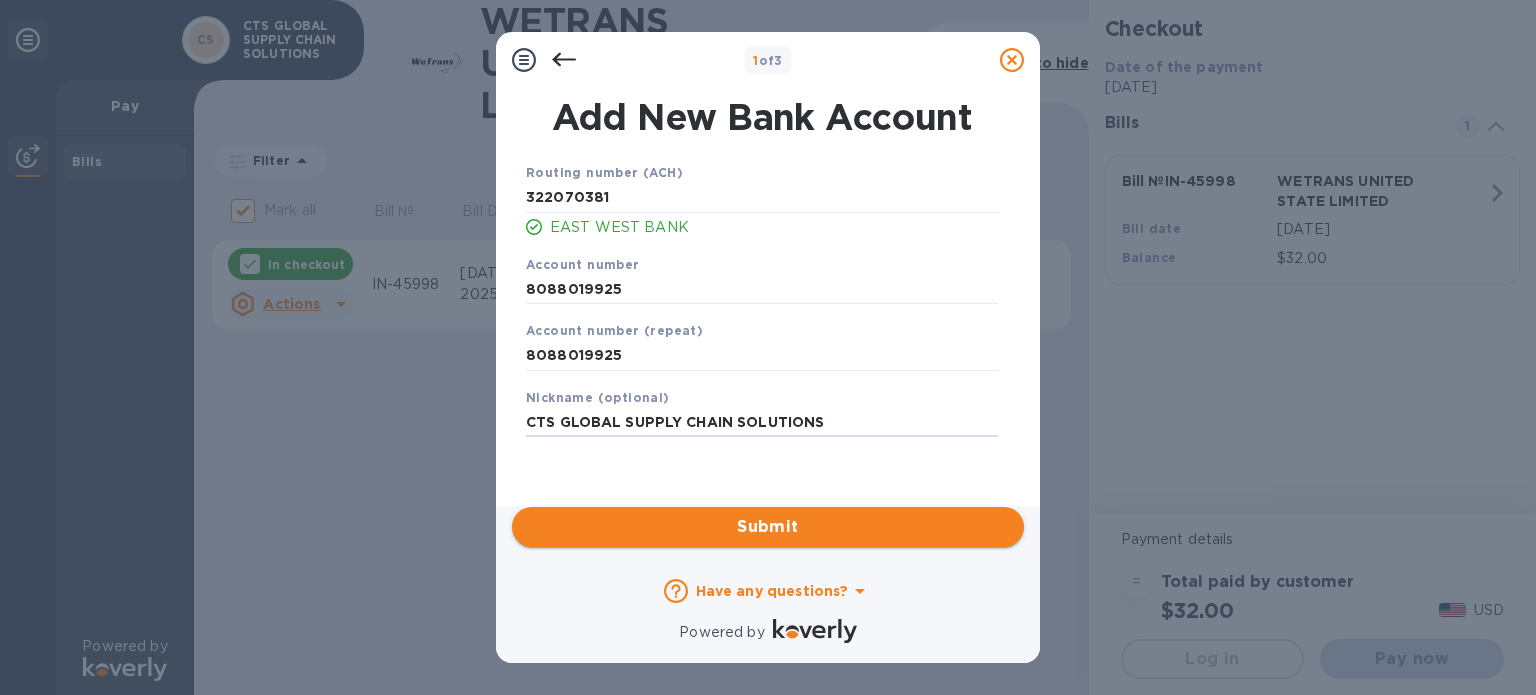 type on "CTS GLOBAL SUPPLY CHAIN SOLUTIONS" 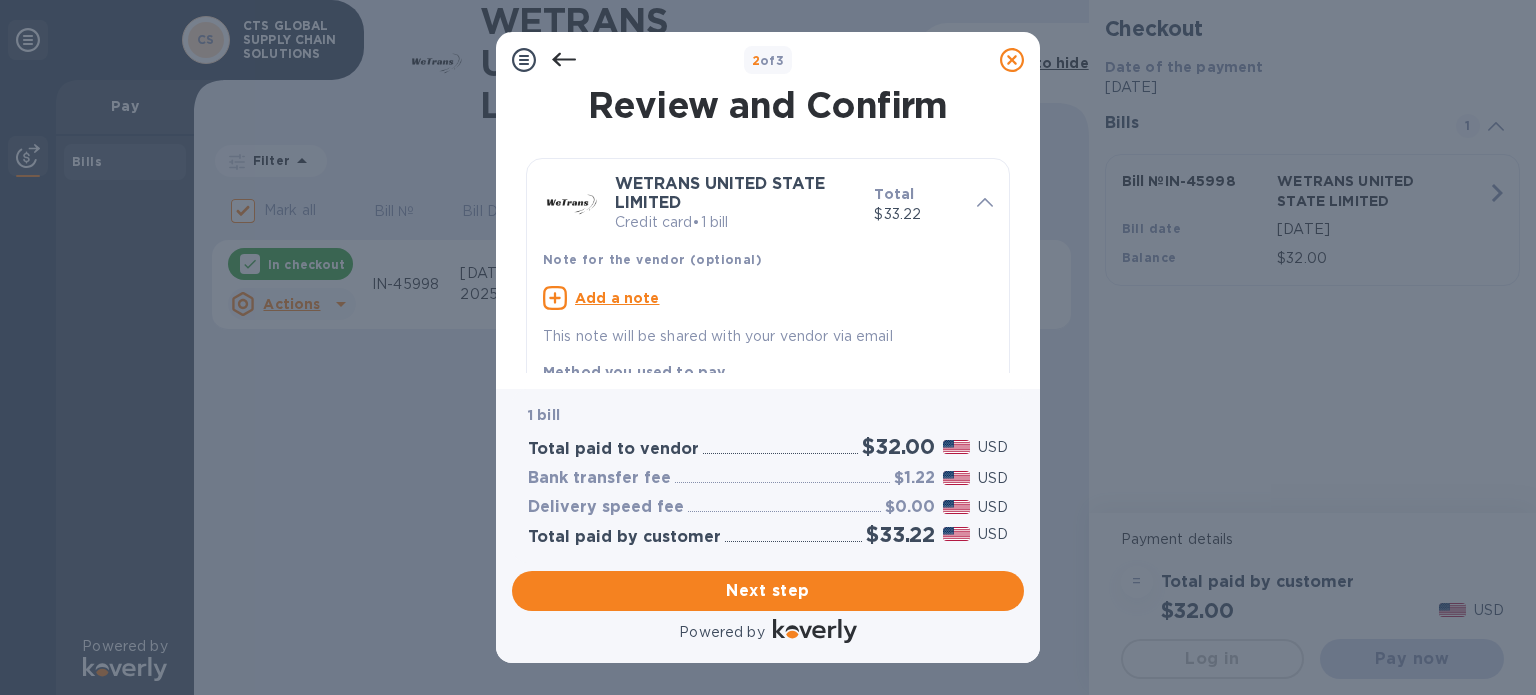 click 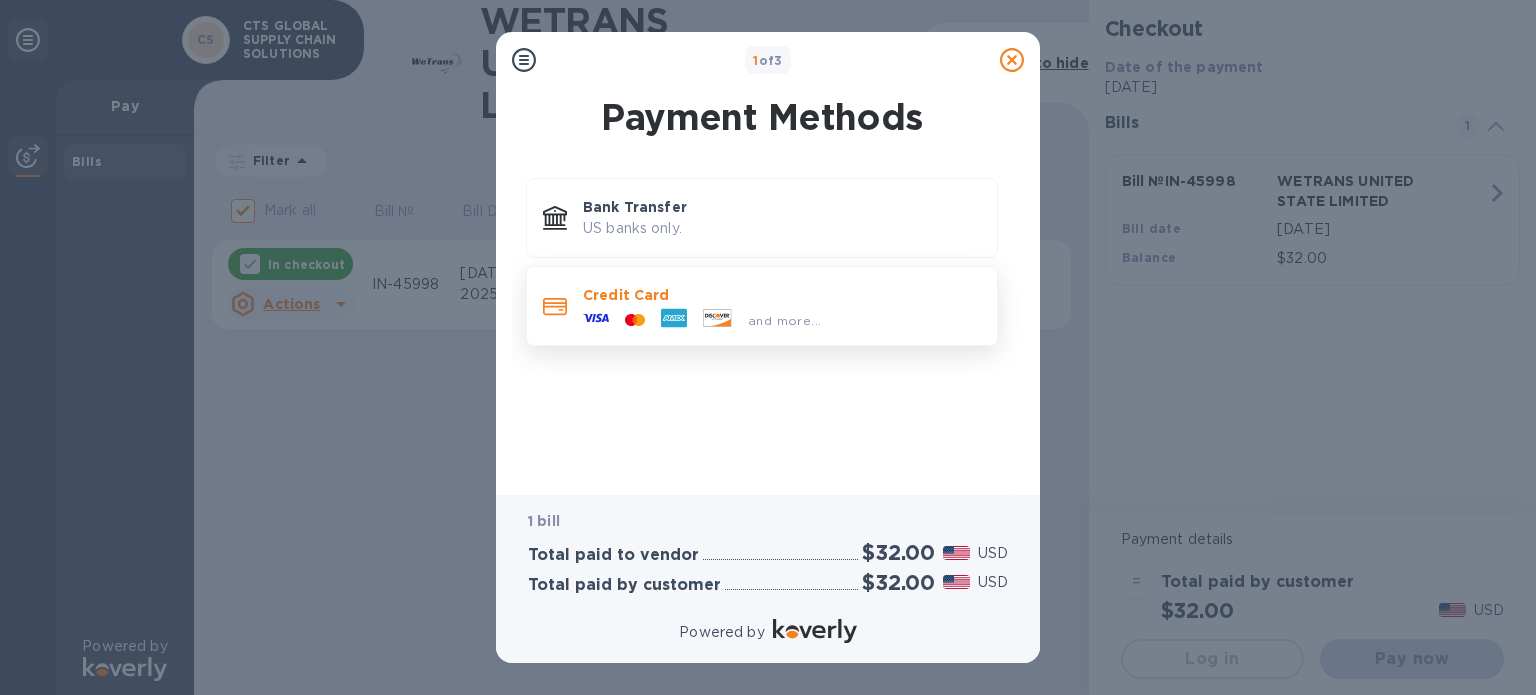 click on "Credit Card" at bounding box center [782, 295] 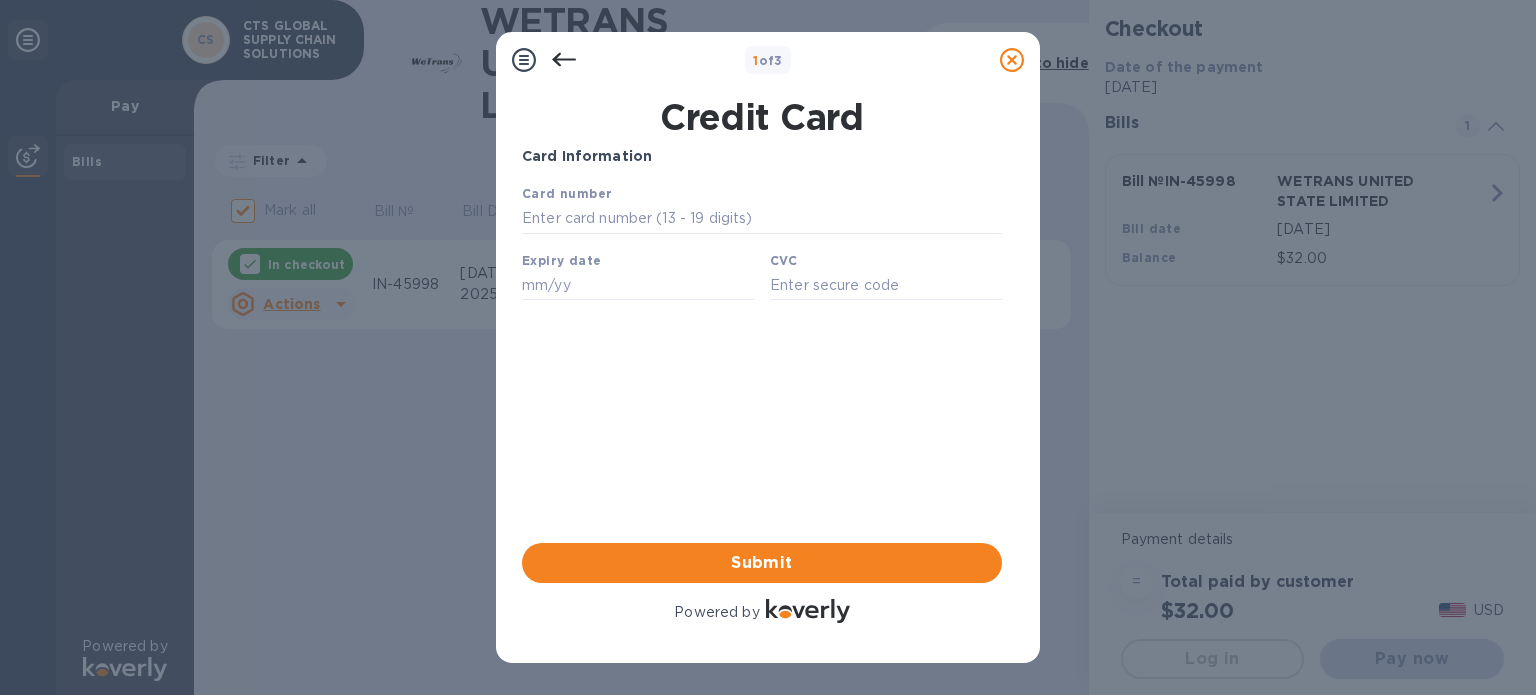 scroll, scrollTop: 0, scrollLeft: 0, axis: both 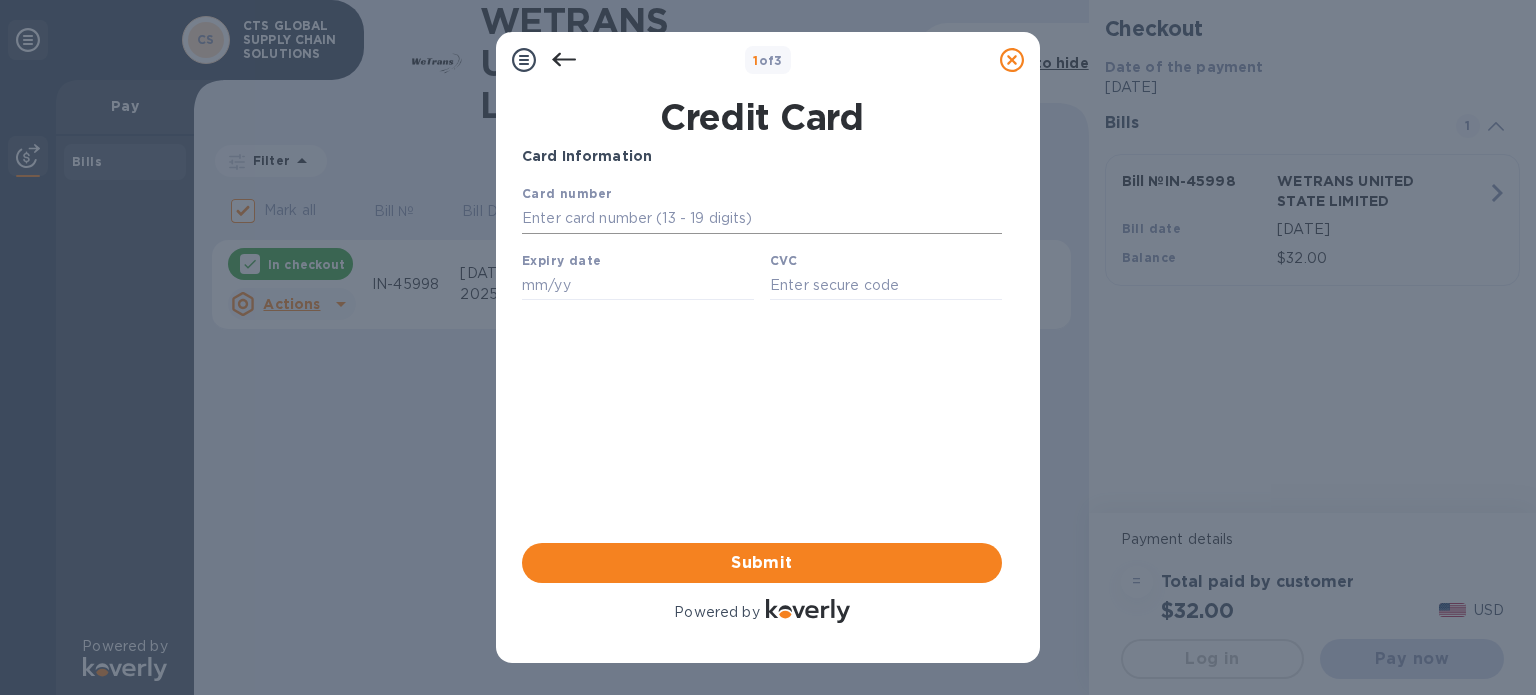 click at bounding box center (762, 219) 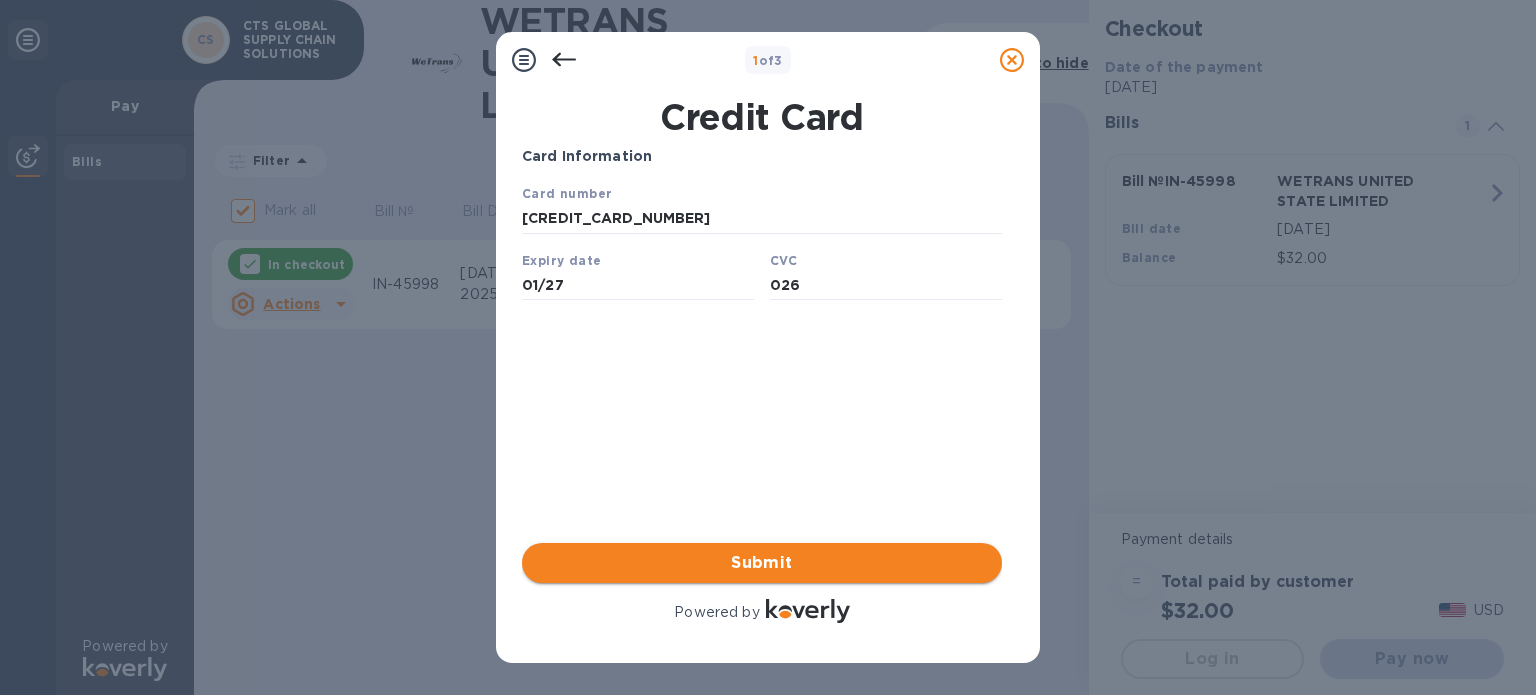 click on "Submit" at bounding box center (762, 563) 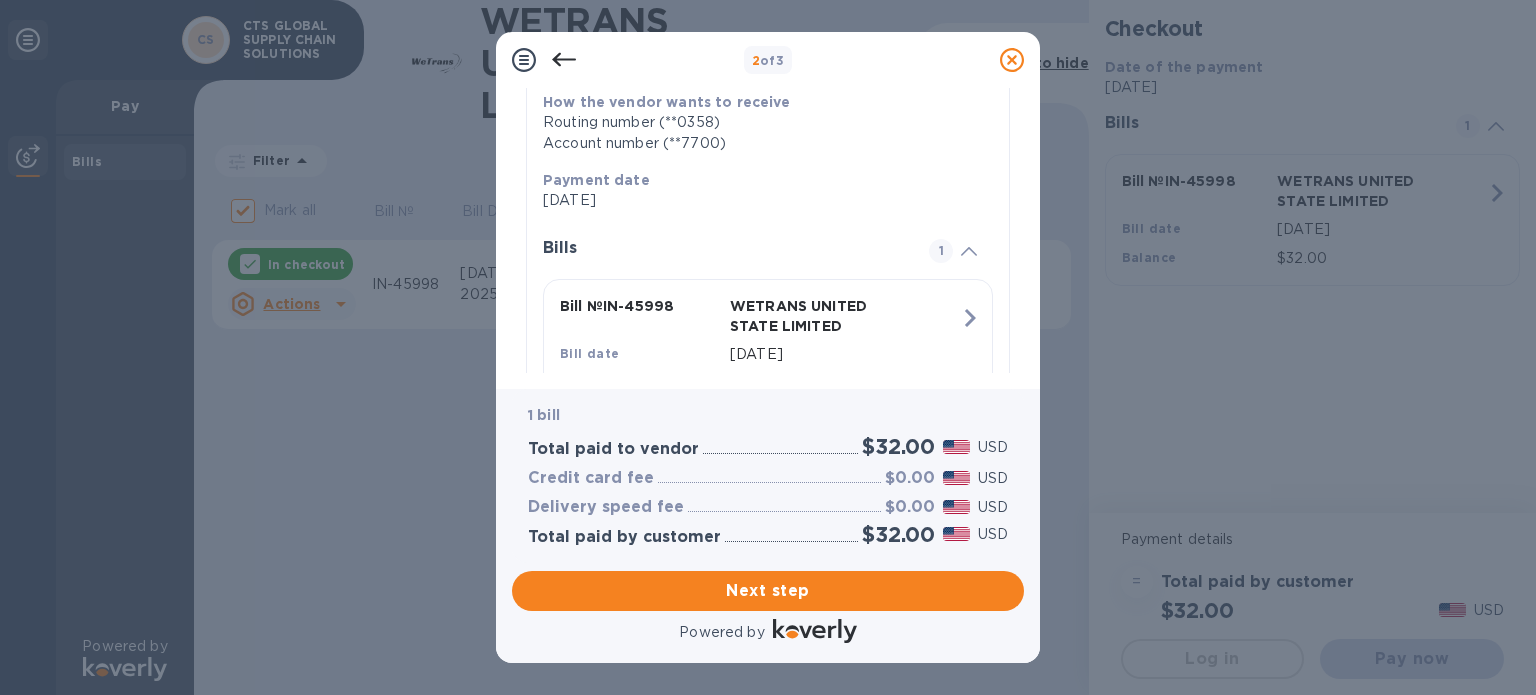 scroll, scrollTop: 436, scrollLeft: 0, axis: vertical 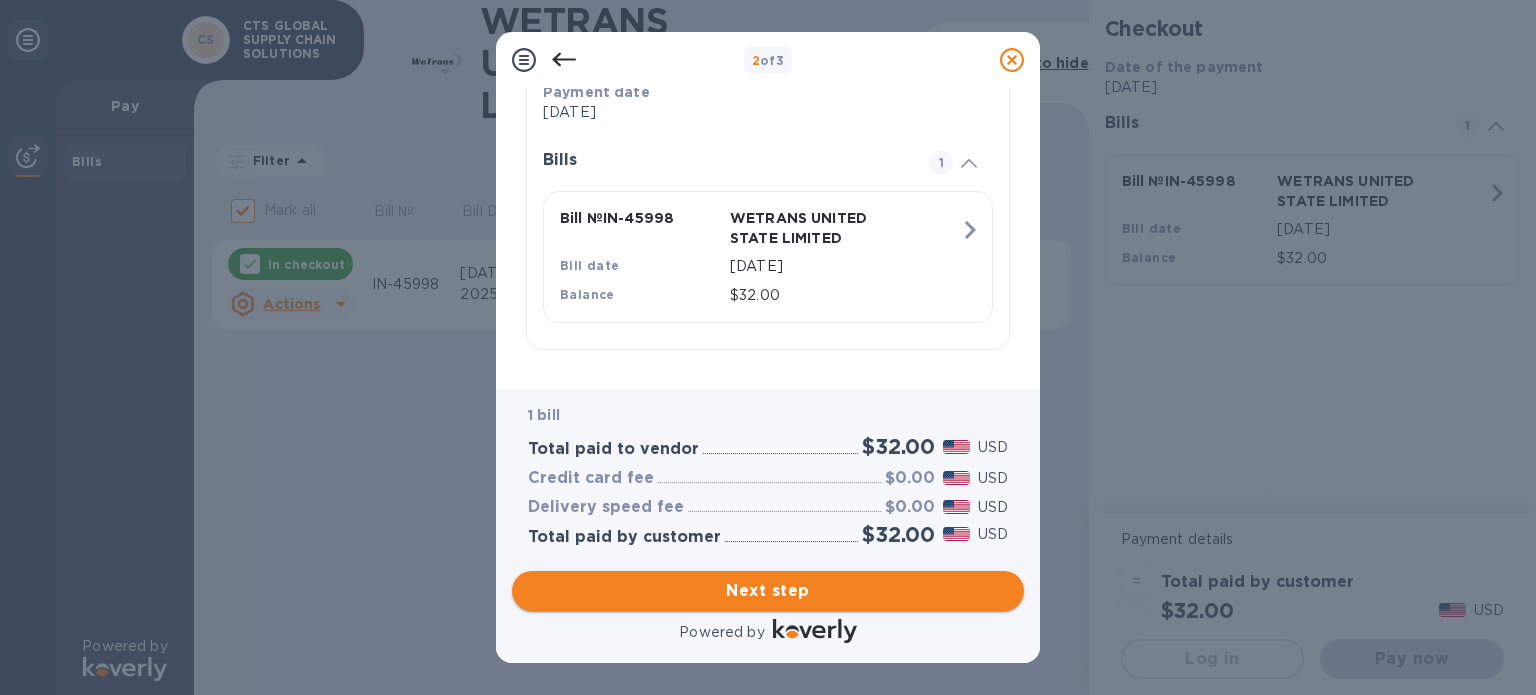 click on "Next step" at bounding box center [768, 591] 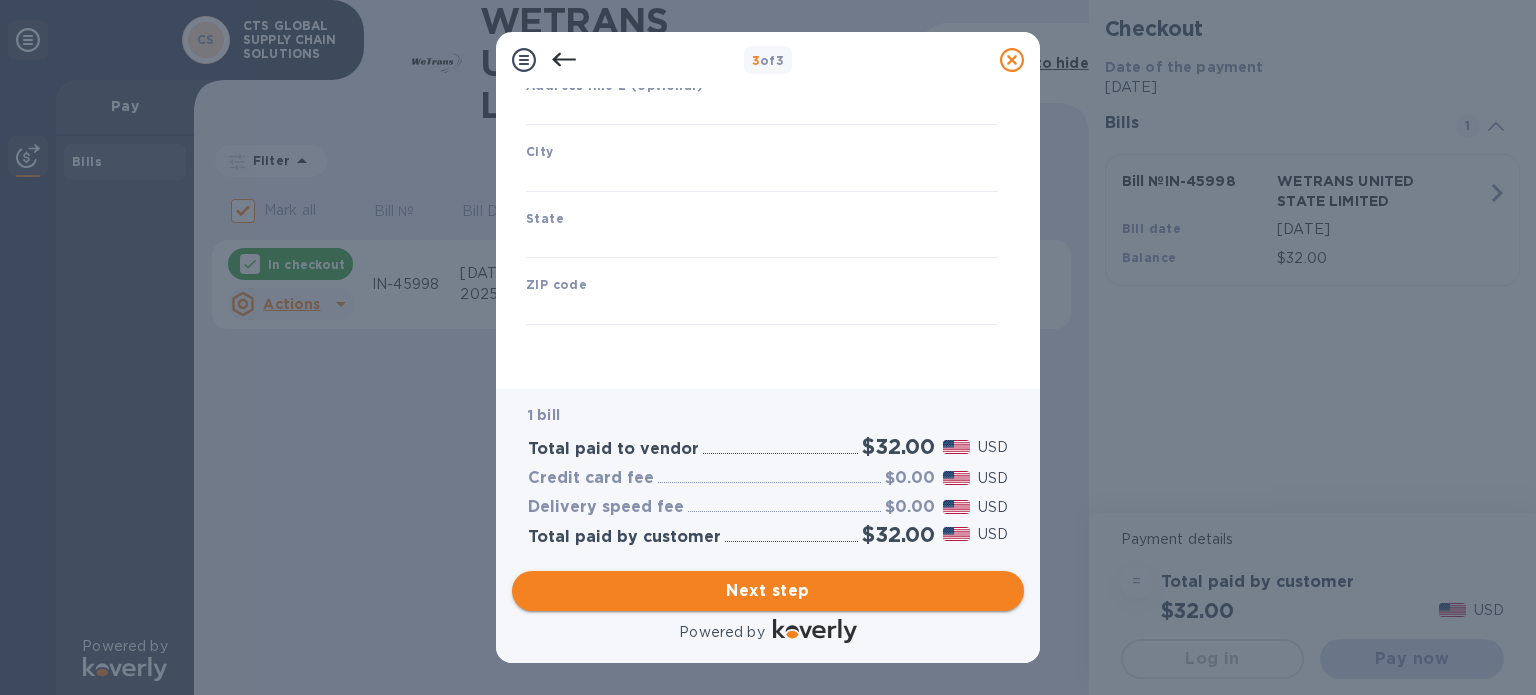 type on "[GEOGRAPHIC_DATA]" 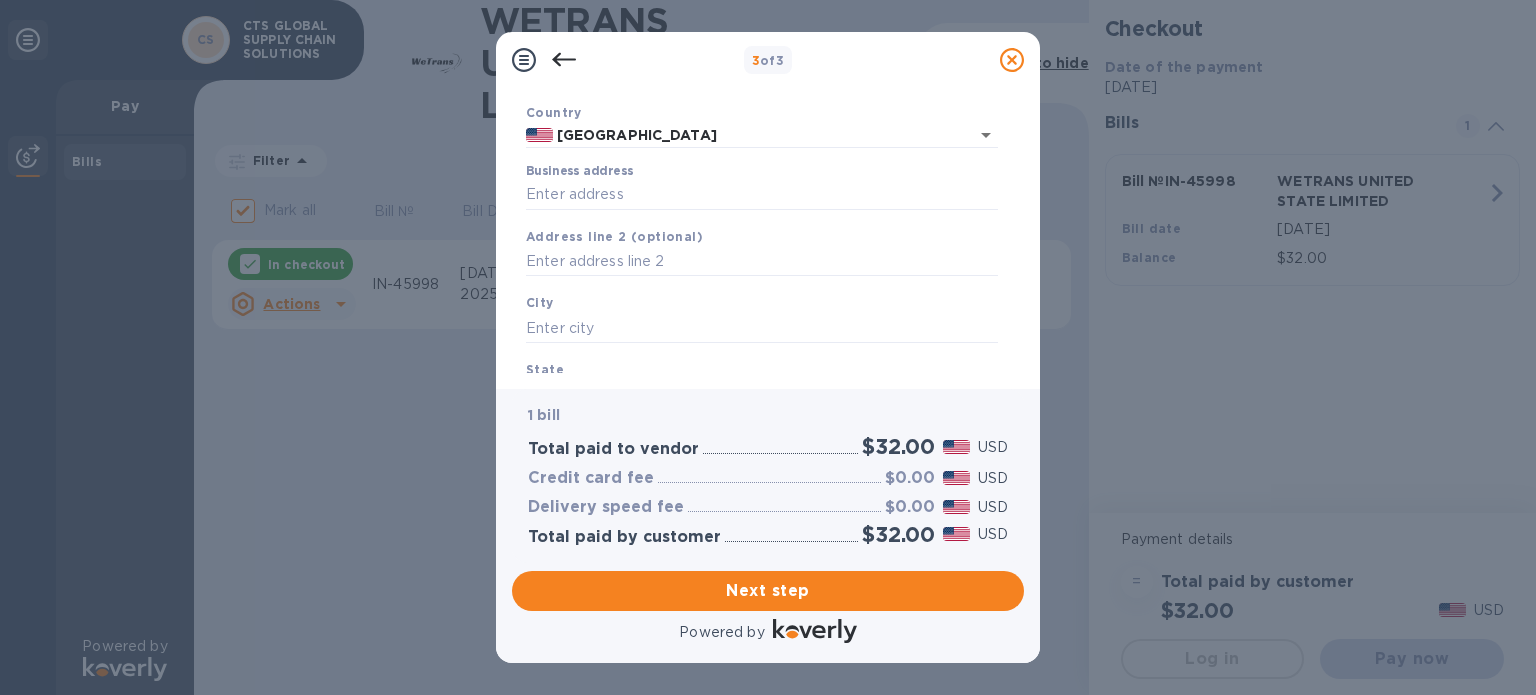 scroll, scrollTop: 100, scrollLeft: 0, axis: vertical 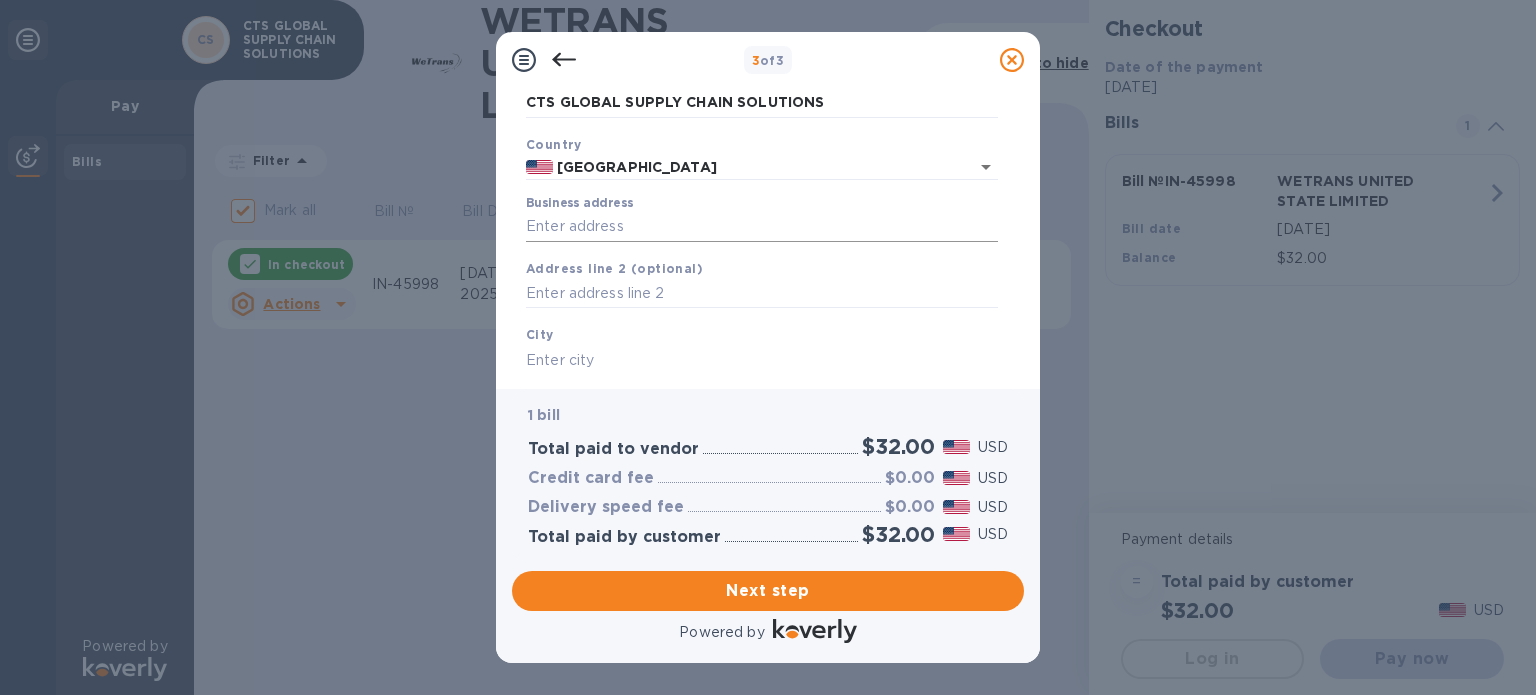 click on "Business address" at bounding box center [762, 227] 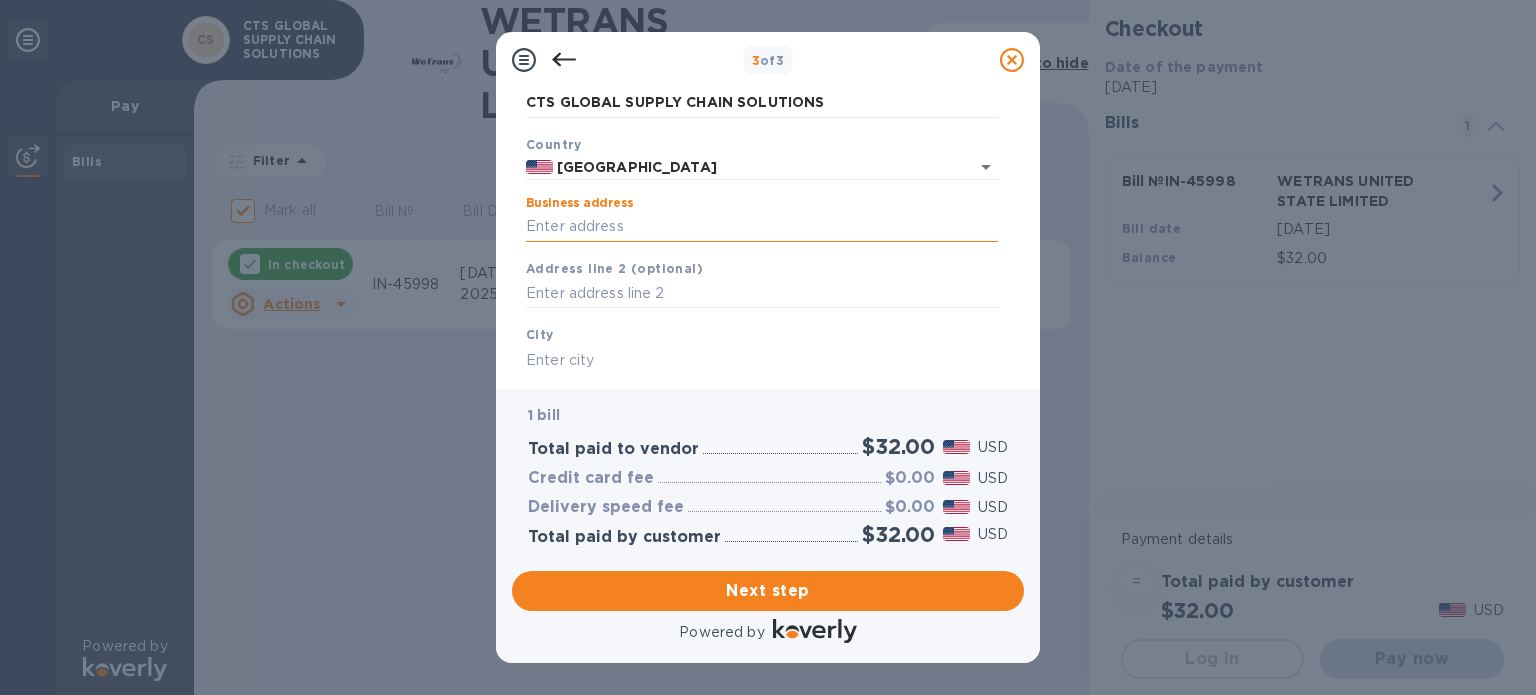 click on "Business address" at bounding box center (762, 227) 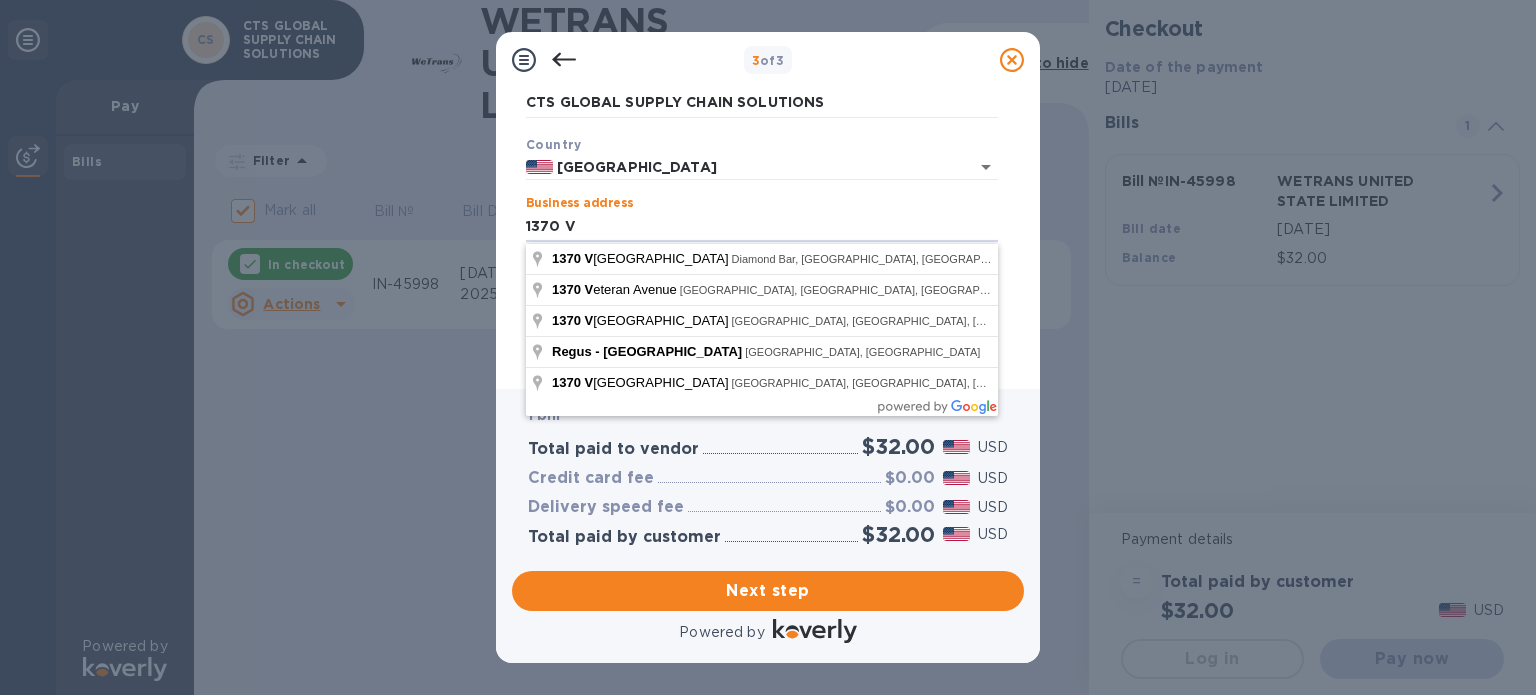 type on "[STREET_ADDRESS]" 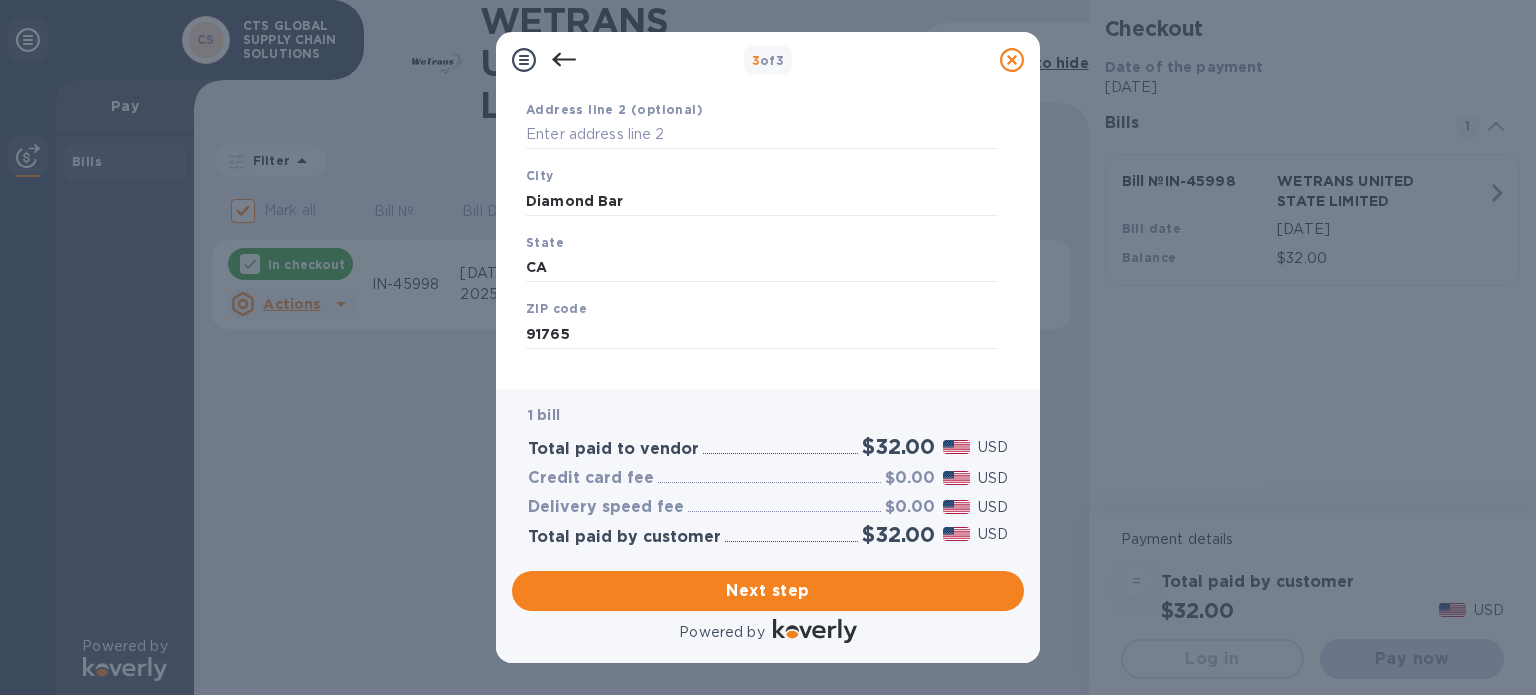scroll, scrollTop: 285, scrollLeft: 0, axis: vertical 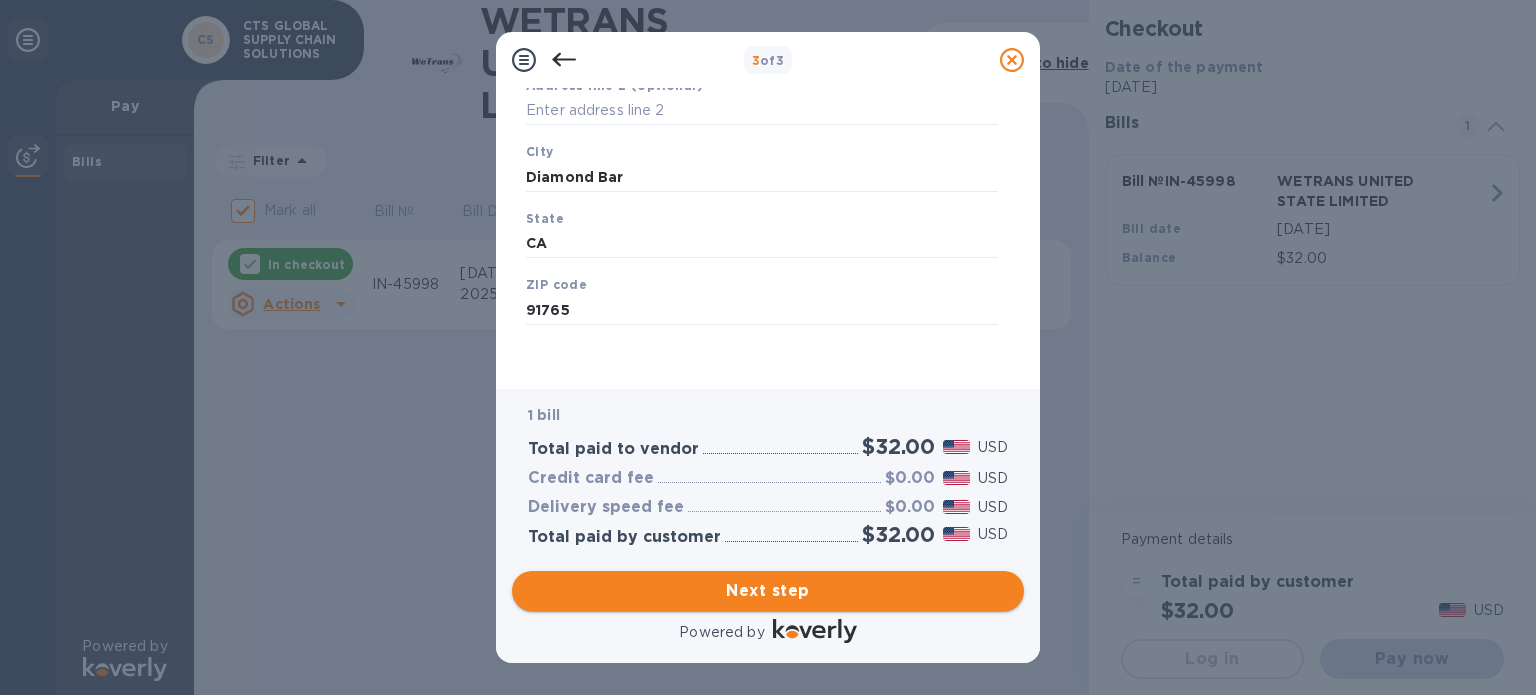 click on "Next step" at bounding box center (768, 591) 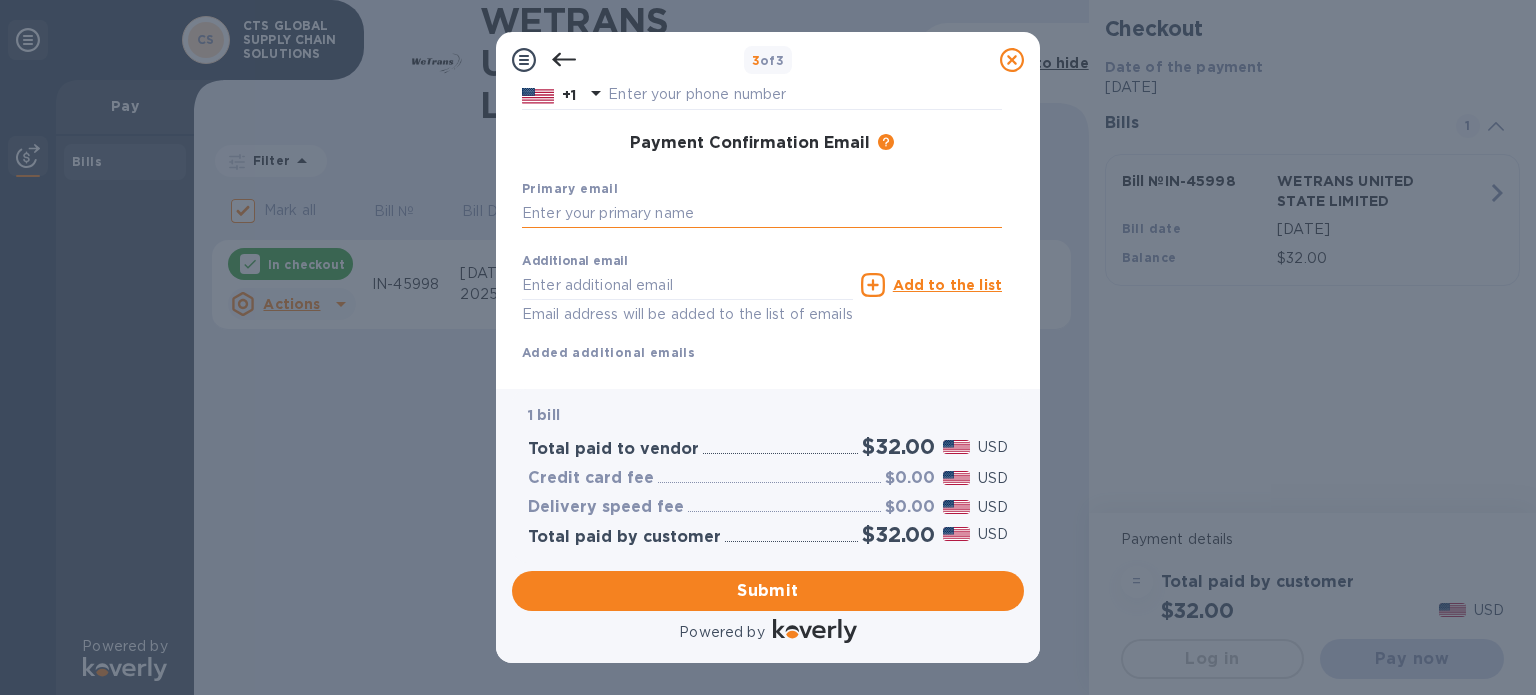 click at bounding box center (762, 214) 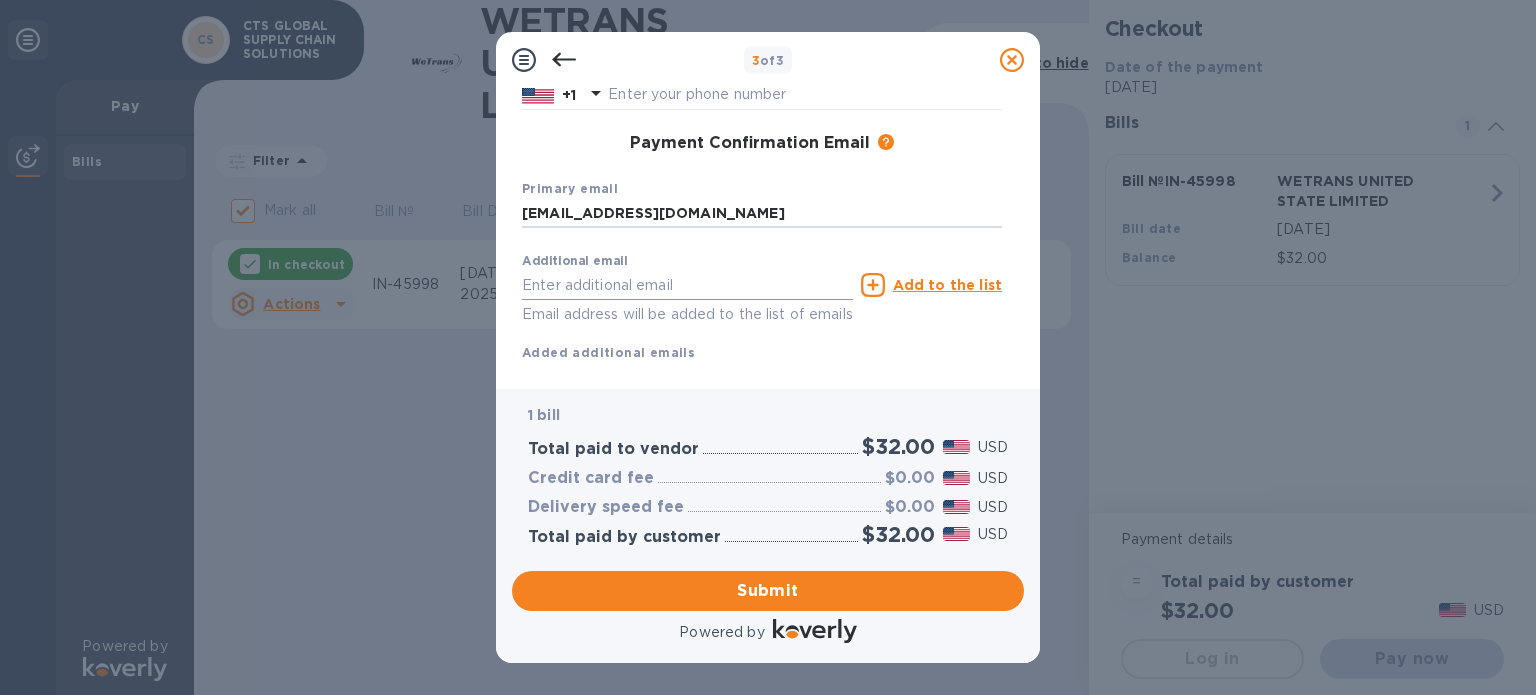 type on "[EMAIL_ADDRESS][DOMAIN_NAME]" 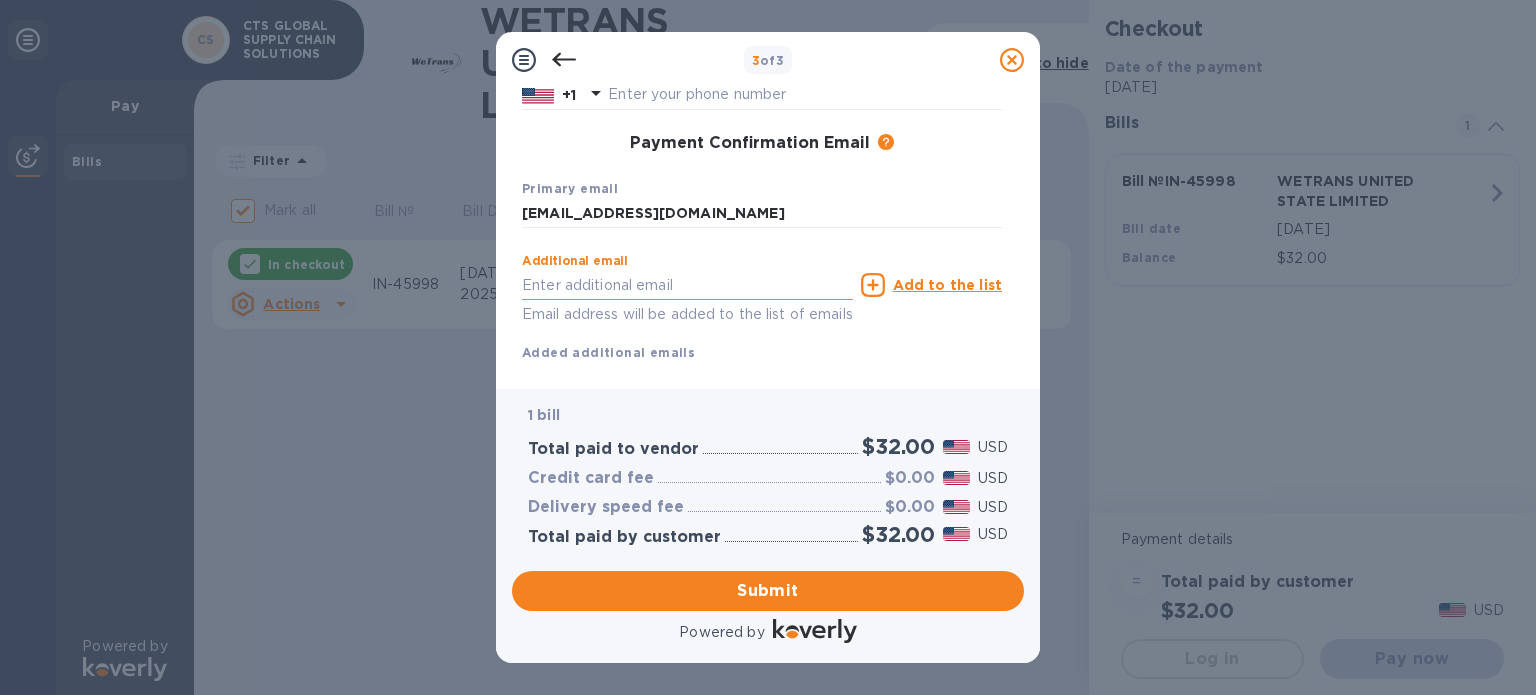 type on "[EMAIL_ADDRESS][DOMAIN_NAME]" 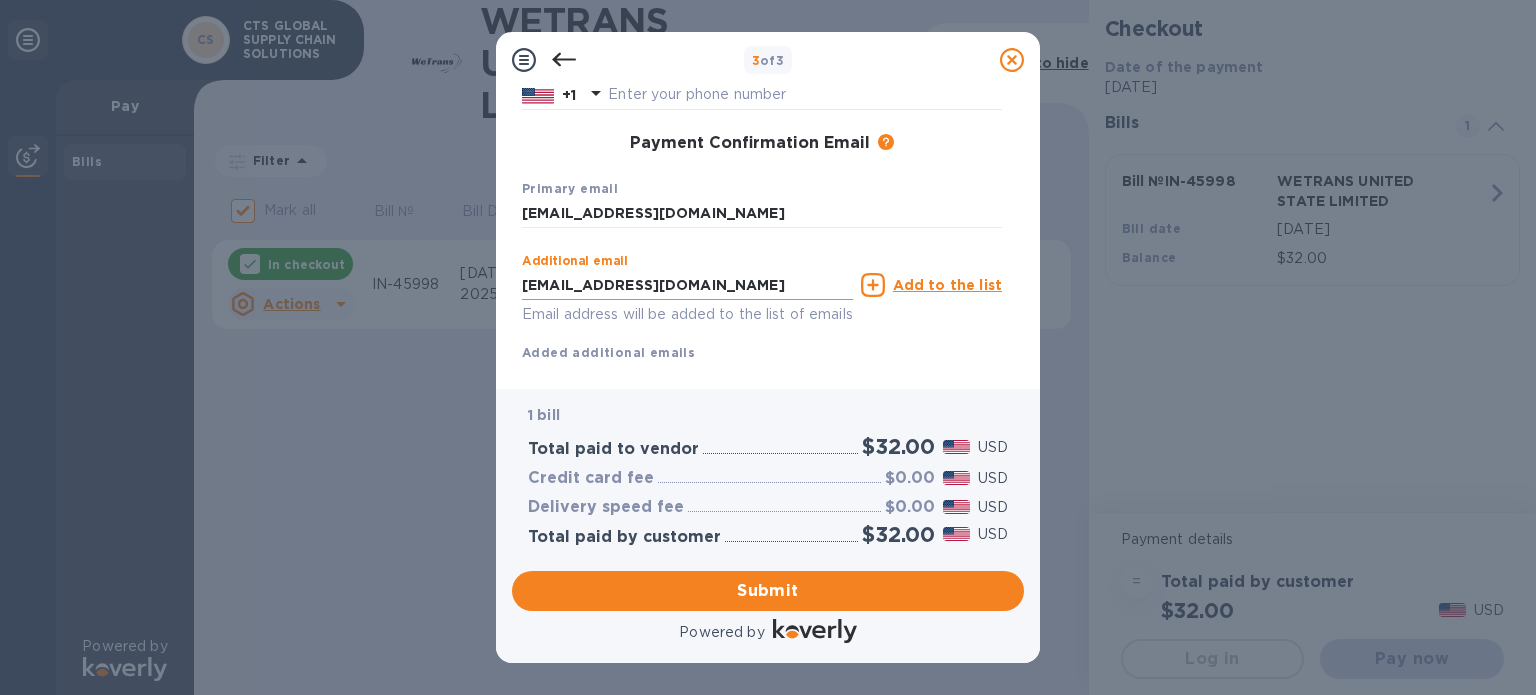 type on "CTS Global Supply" 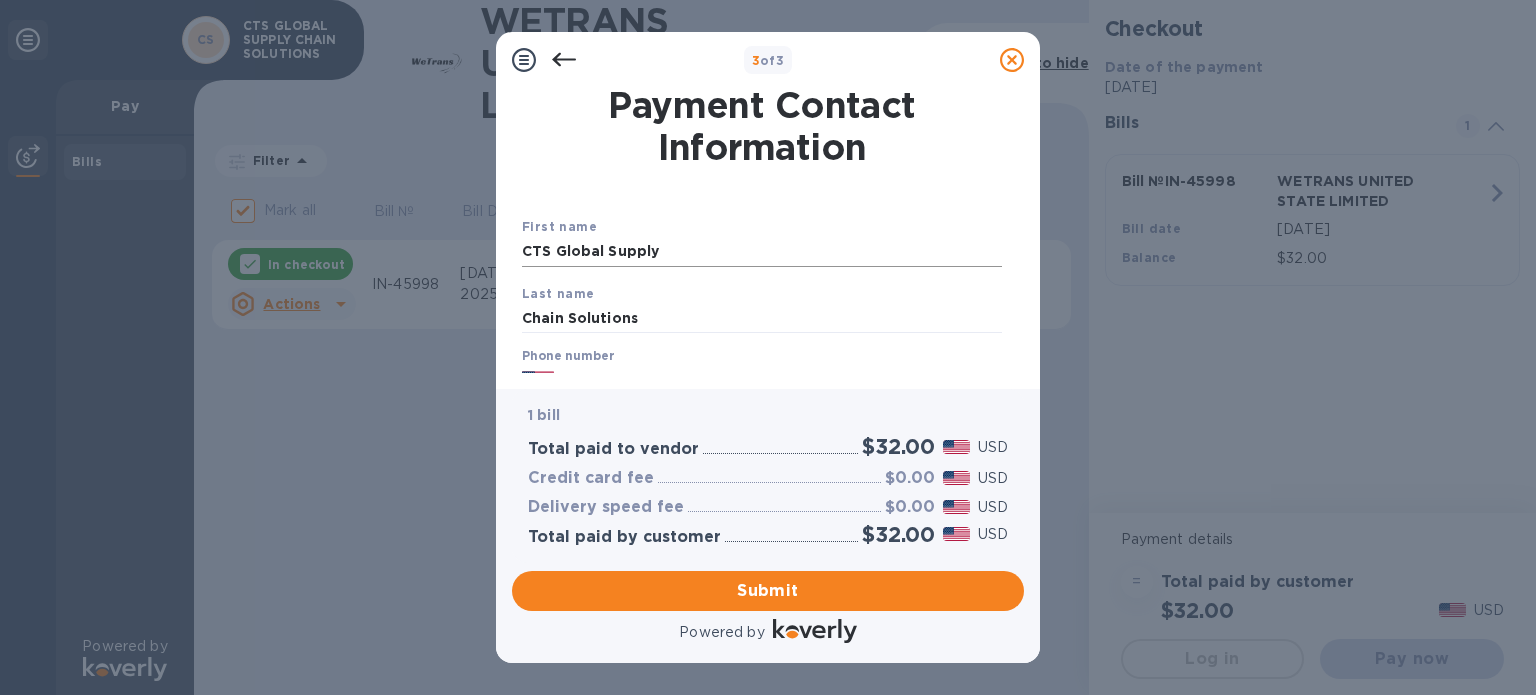 scroll, scrollTop: 100, scrollLeft: 0, axis: vertical 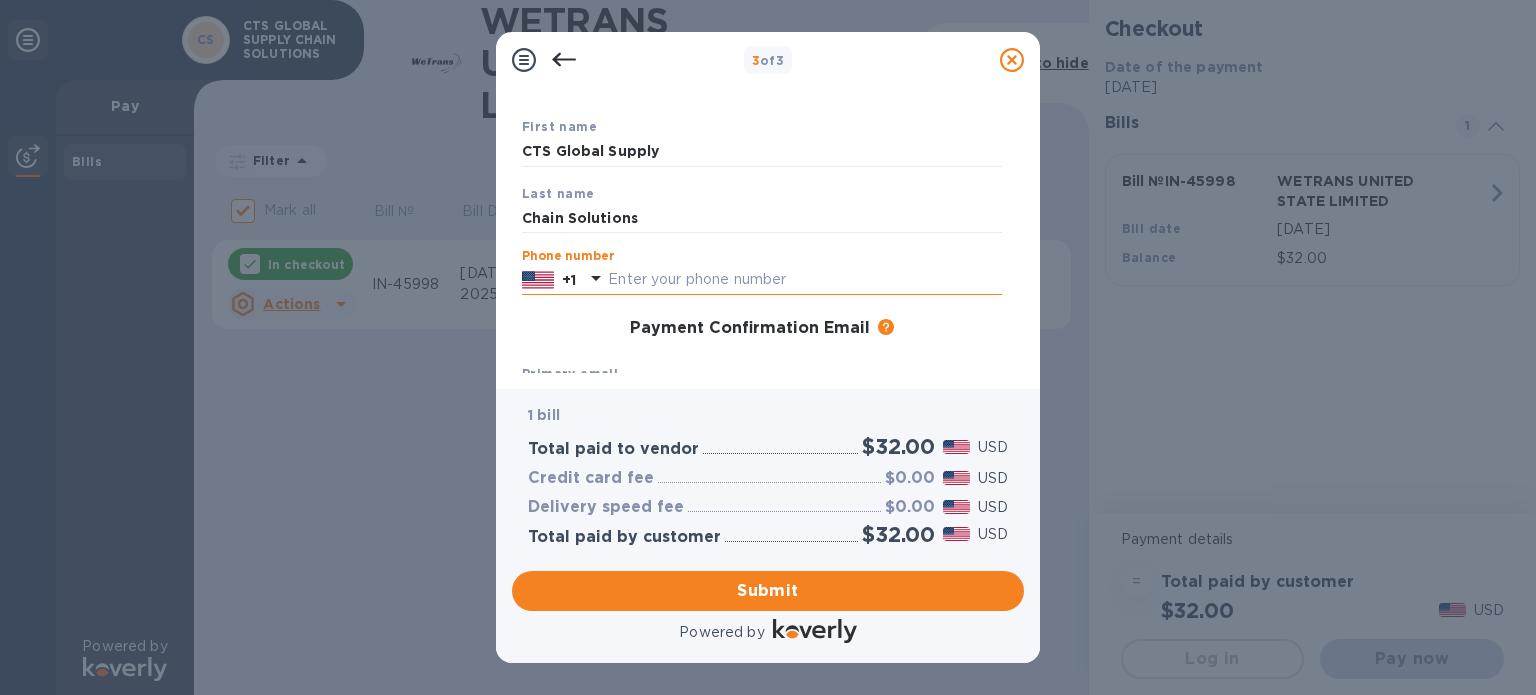 click at bounding box center (805, 280) 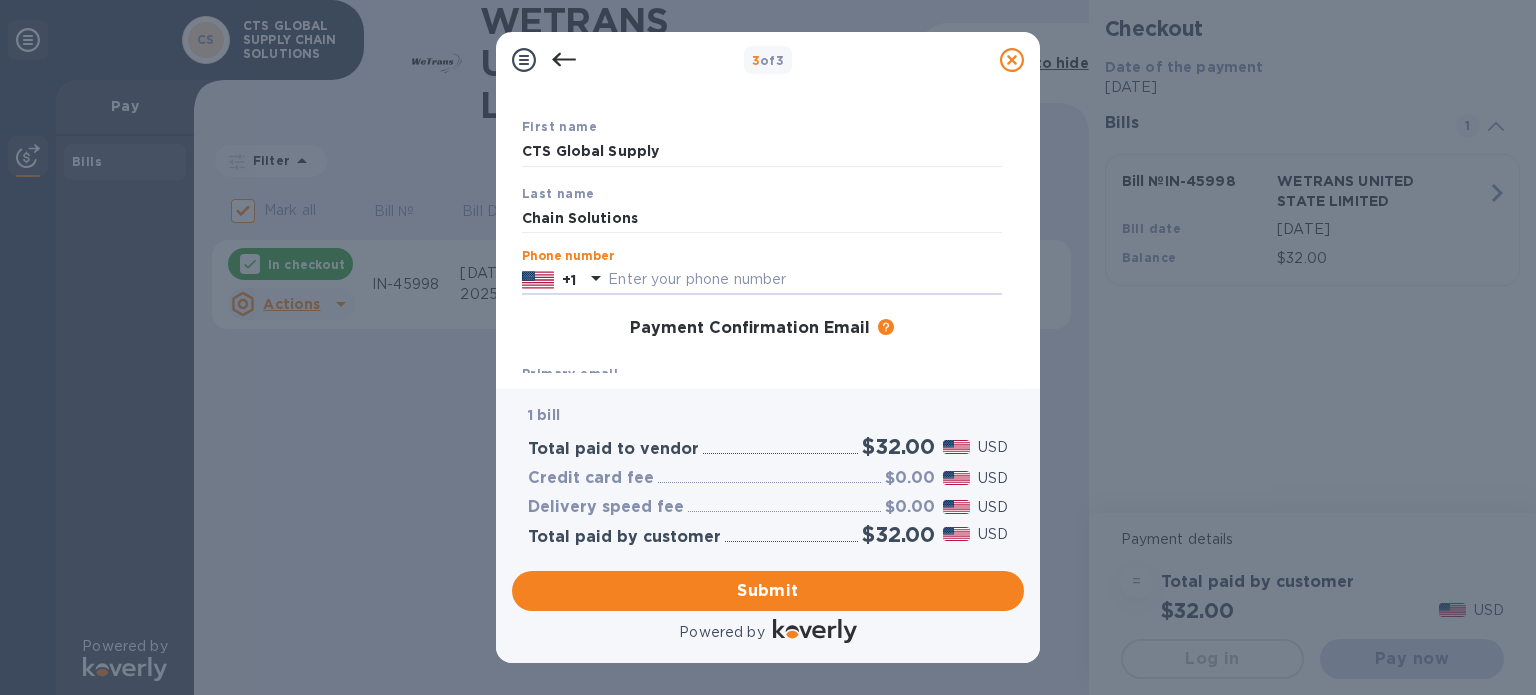 paste on "9095950600" 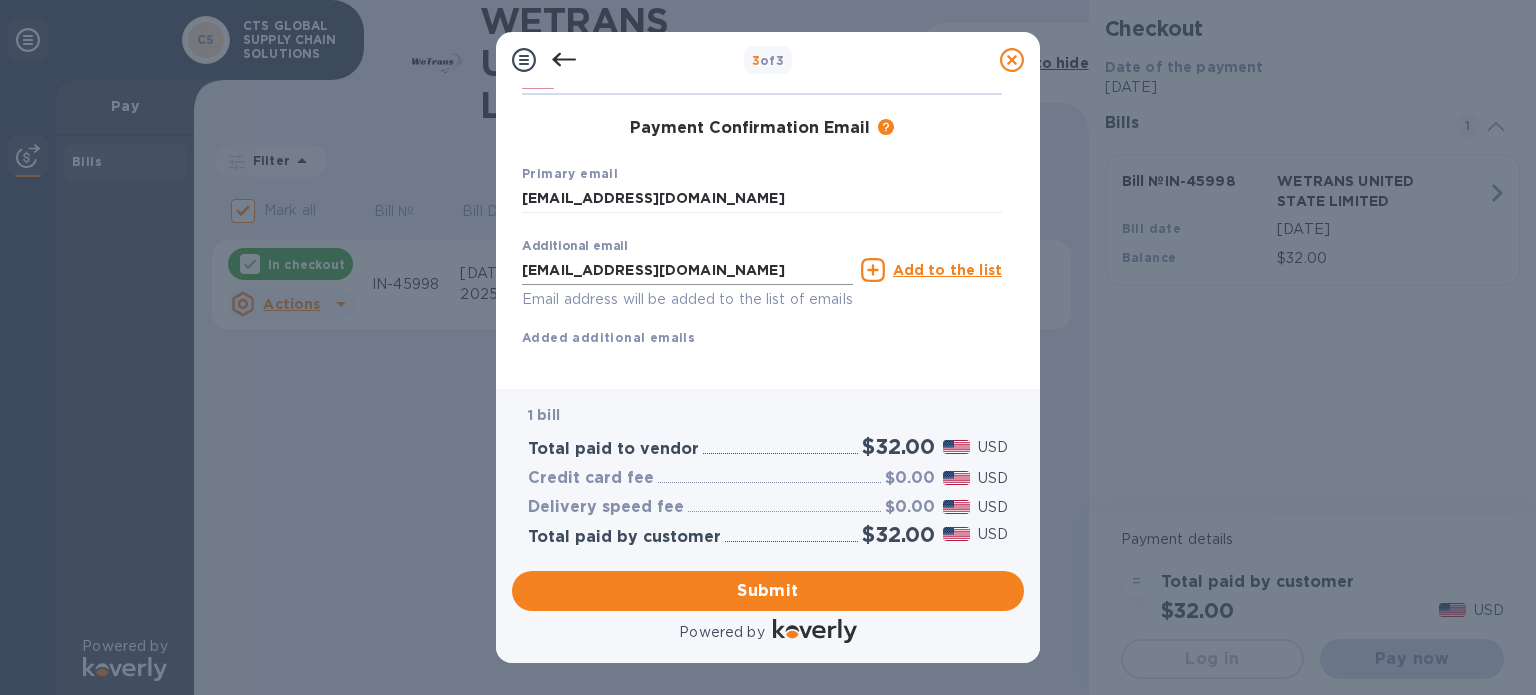 scroll, scrollTop: 332, scrollLeft: 0, axis: vertical 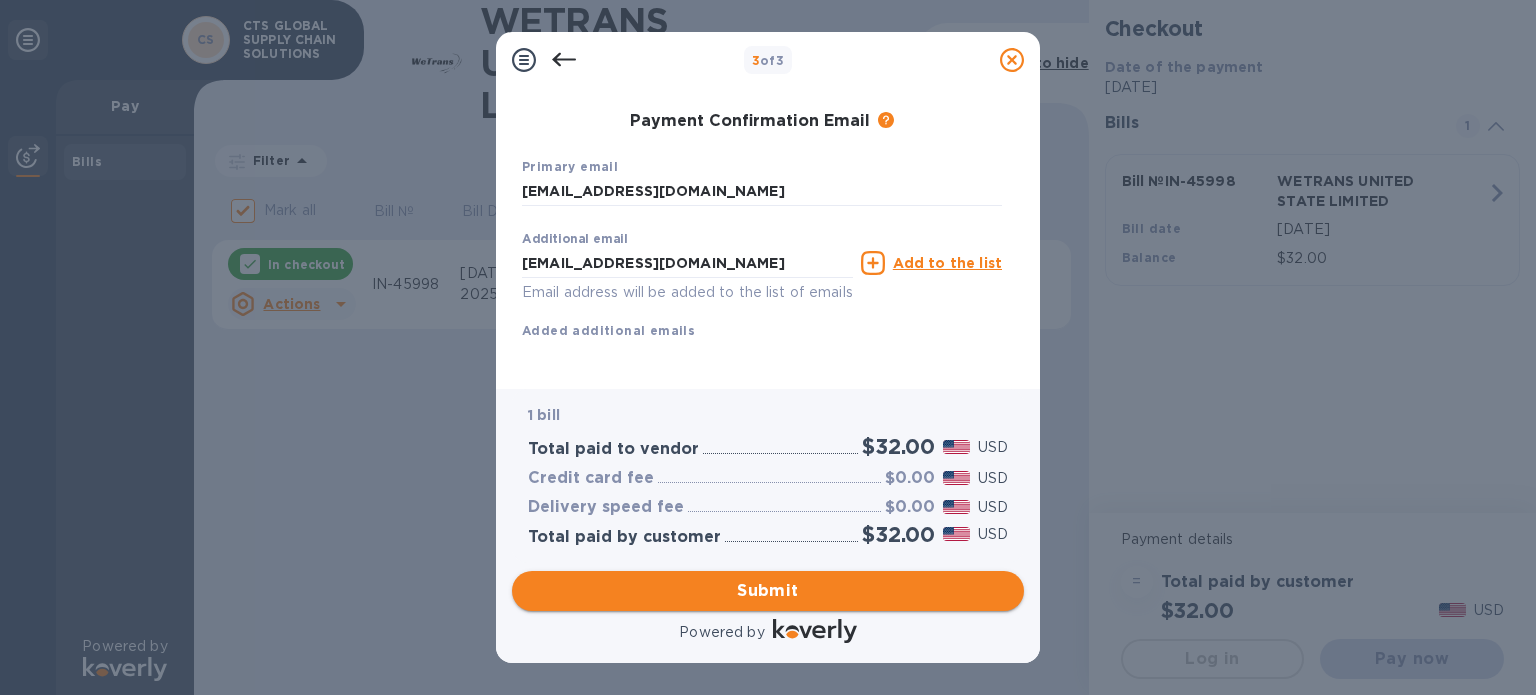 type on "9095950600" 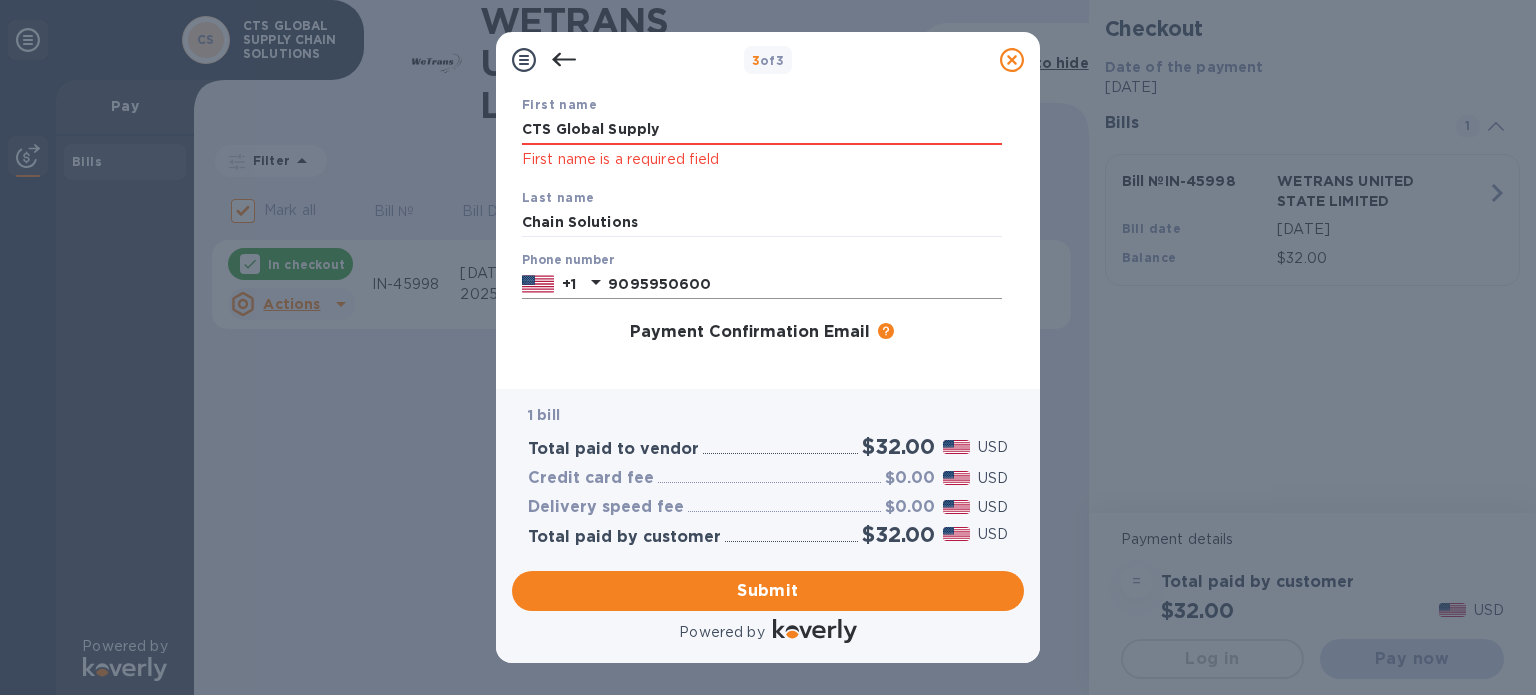 scroll, scrollTop: 58, scrollLeft: 0, axis: vertical 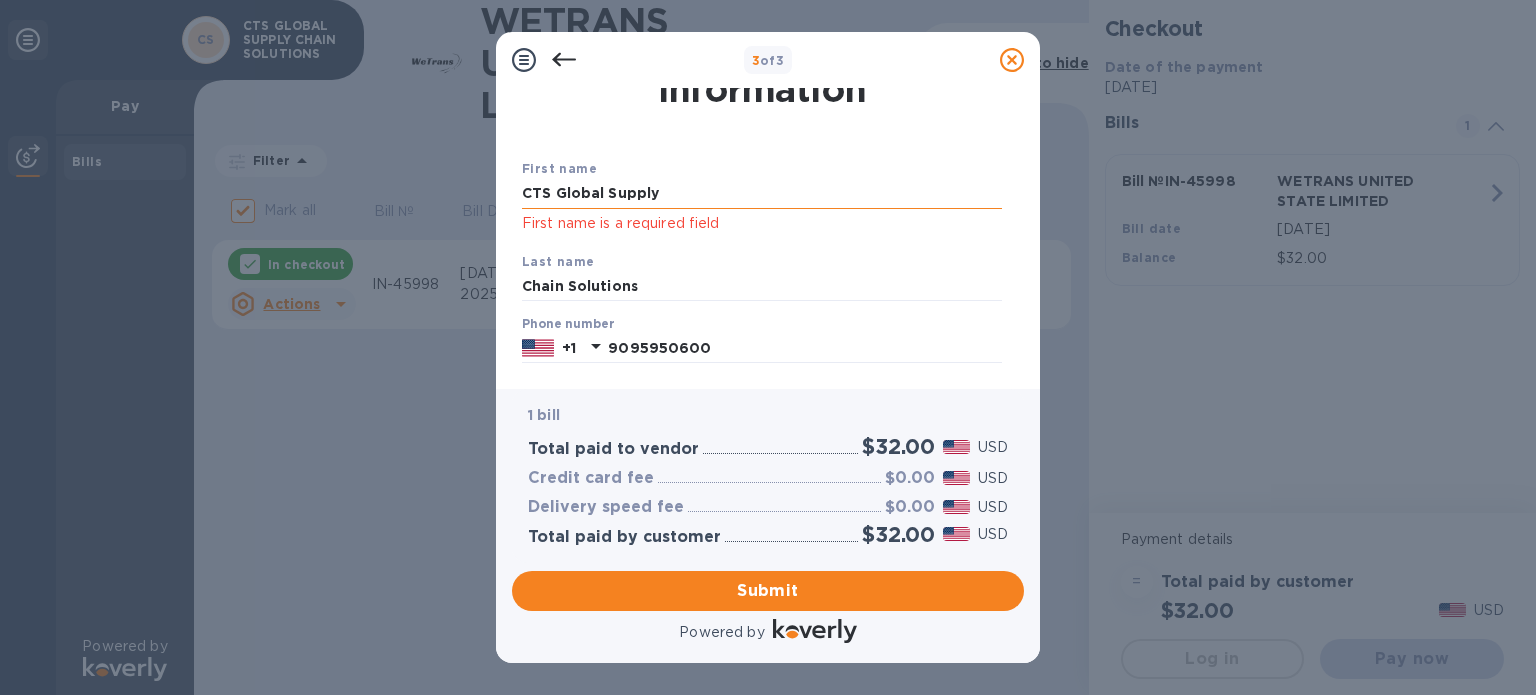 drag, startPoint x: 720, startPoint y: 192, endPoint x: 774, endPoint y: 191, distance: 54.00926 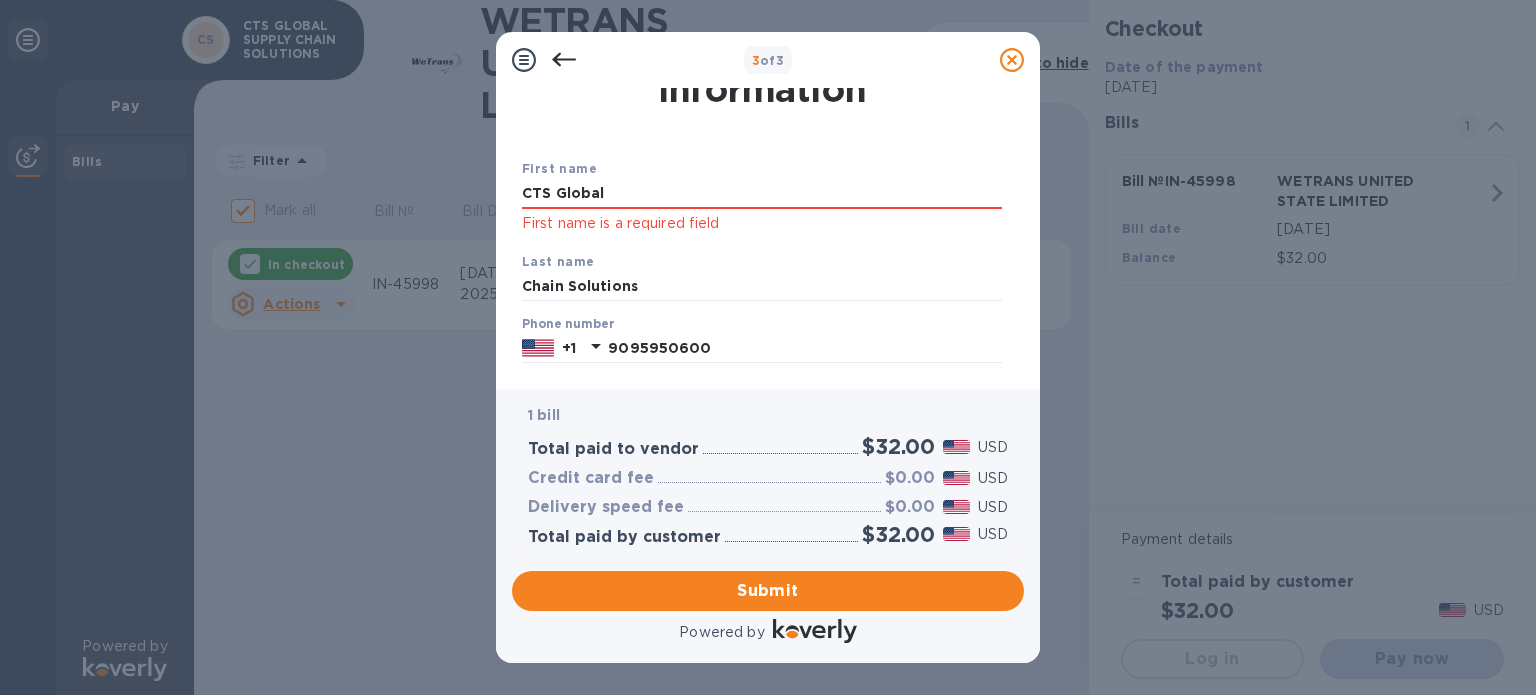 click on "Last name Chain Solutions" at bounding box center (762, 276) 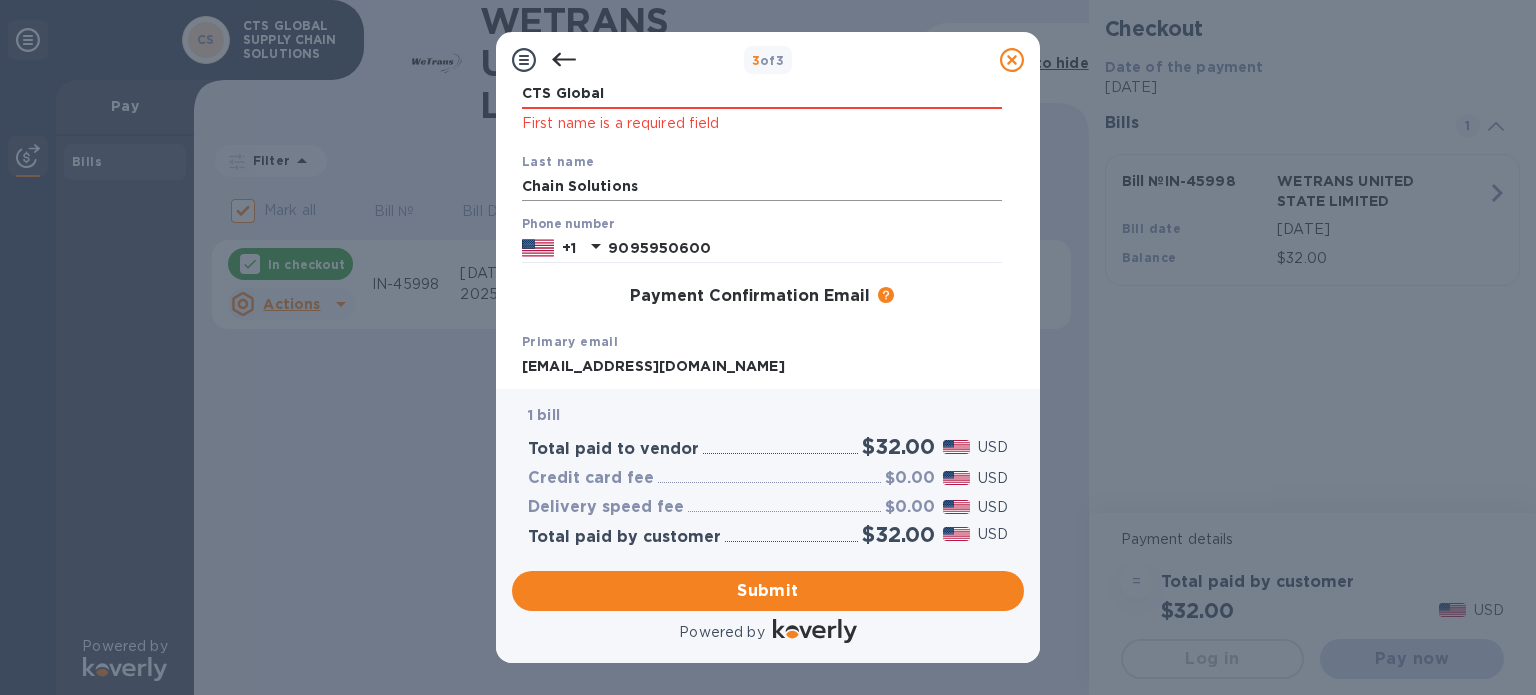 scroll, scrollTop: 58, scrollLeft: 0, axis: vertical 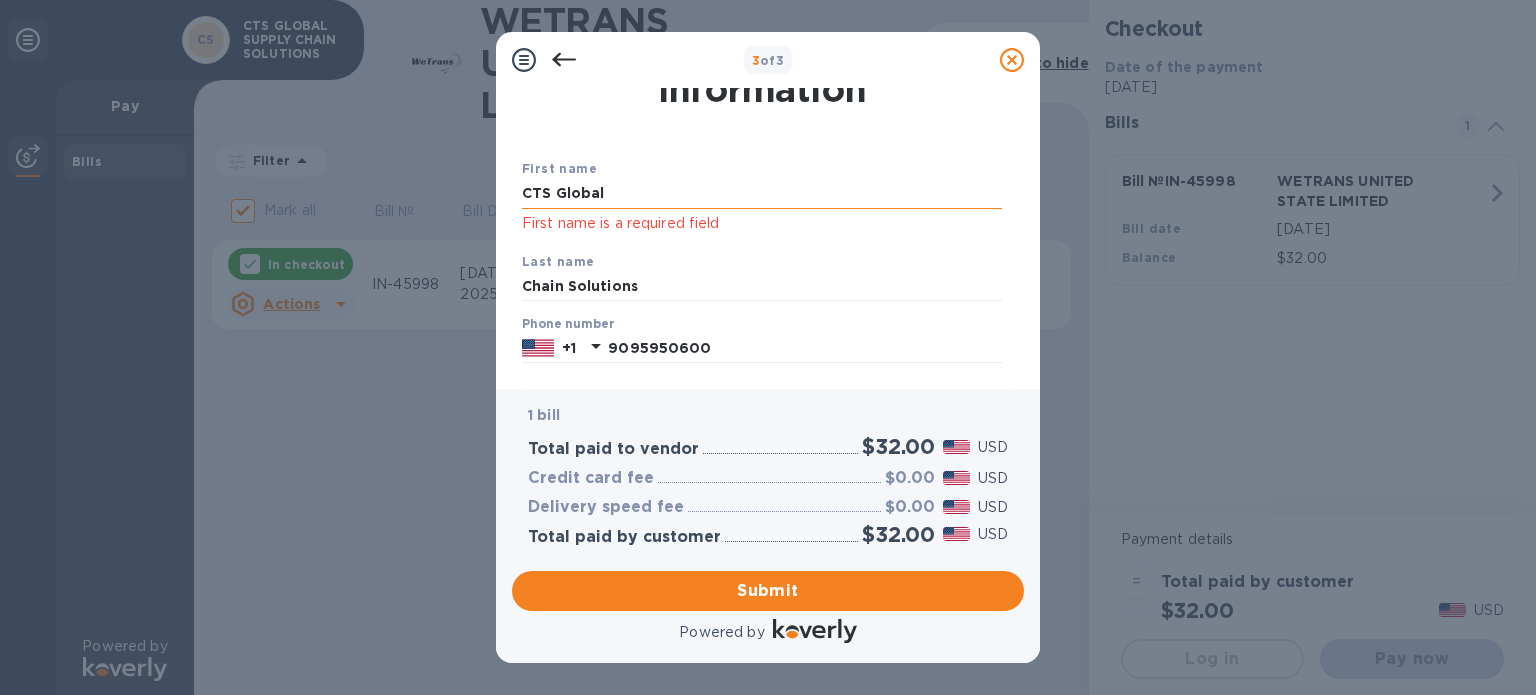 drag, startPoint x: 632, startPoint y: 196, endPoint x: 550, endPoint y: 204, distance: 82.38932 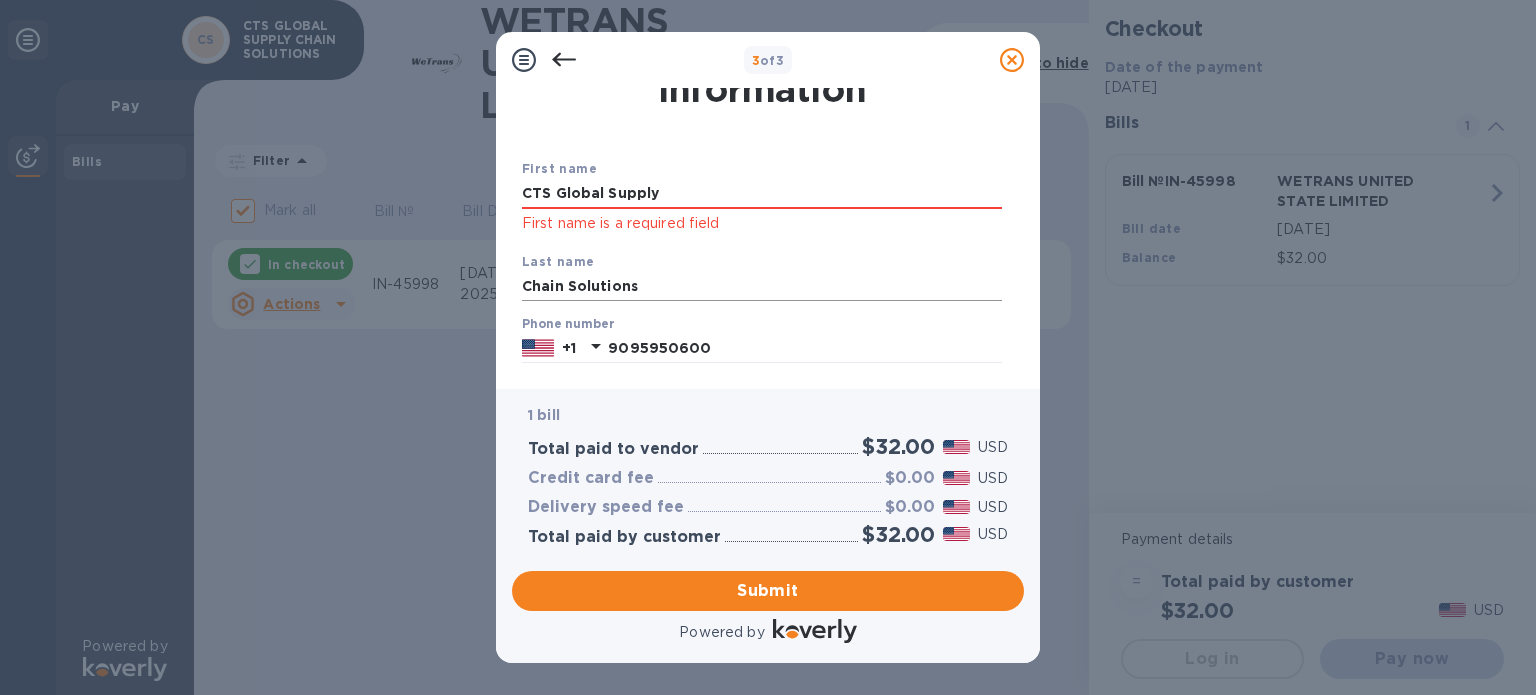 click on "Chain Solutions" at bounding box center (762, 287) 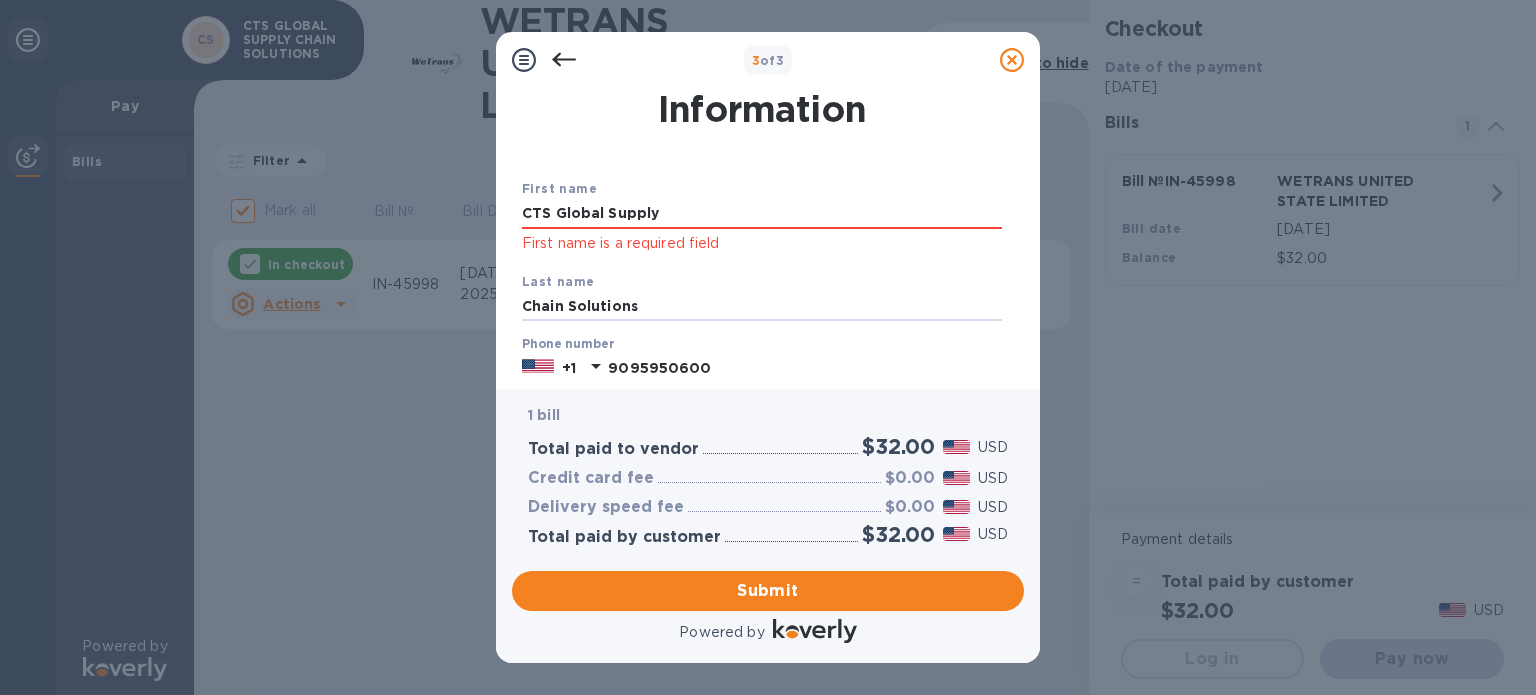 scroll, scrollTop: 0, scrollLeft: 0, axis: both 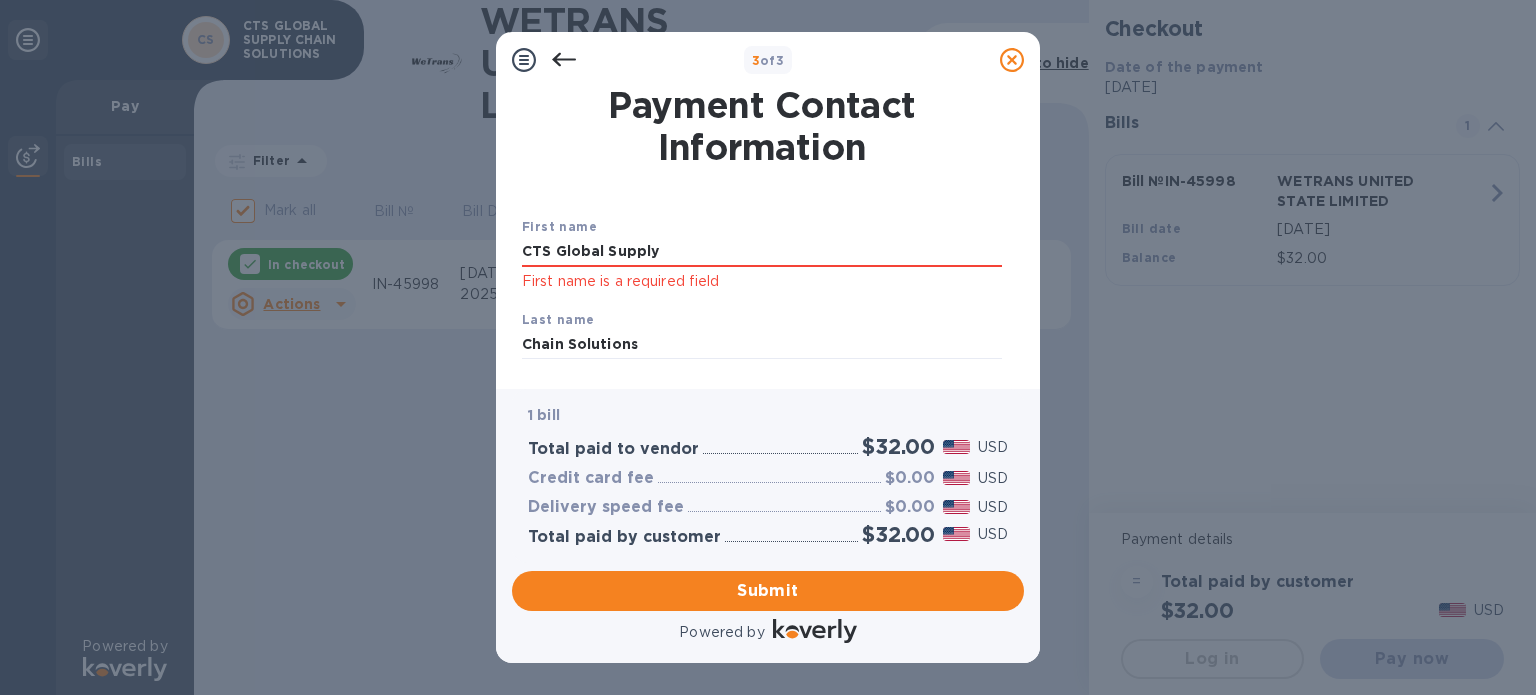 drag, startPoint x: 721, startPoint y: 243, endPoint x: 440, endPoint y: 282, distance: 283.69348 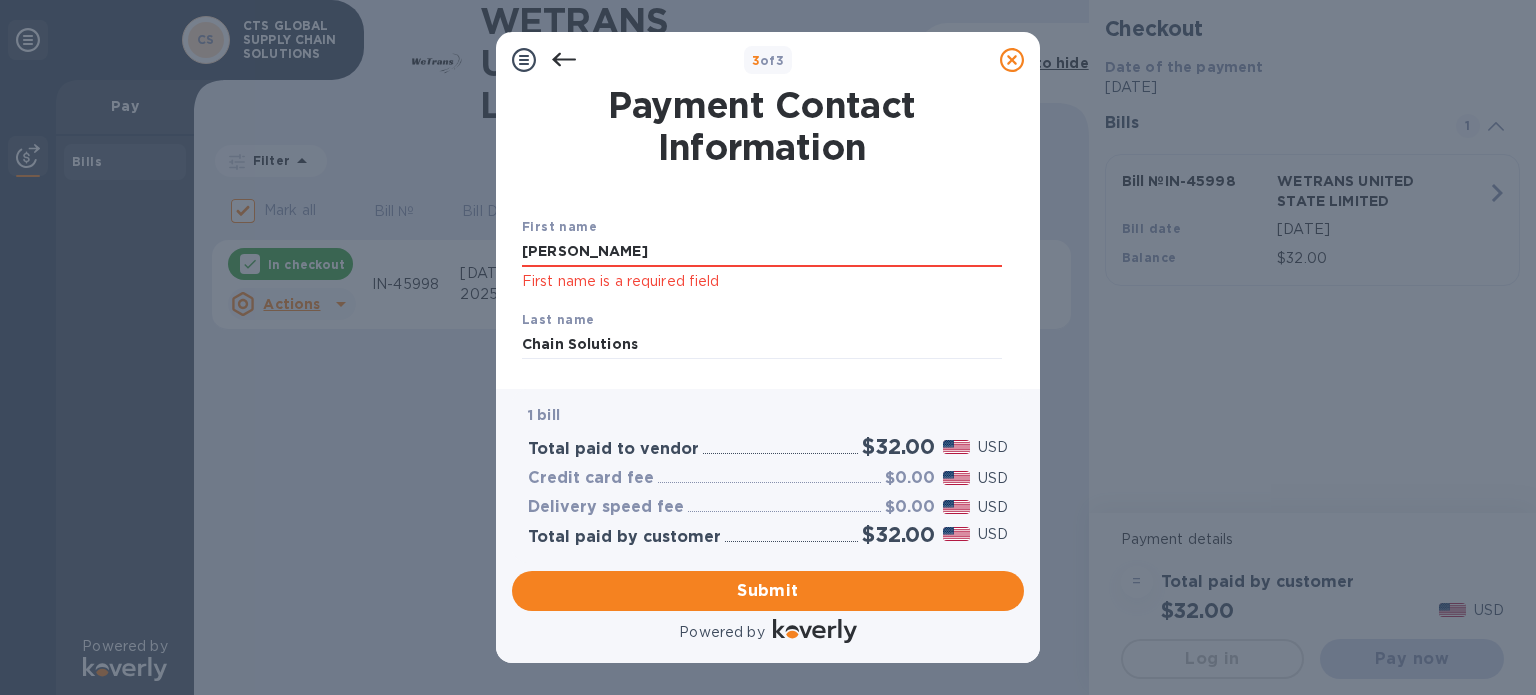 type on "[PERSON_NAME]" 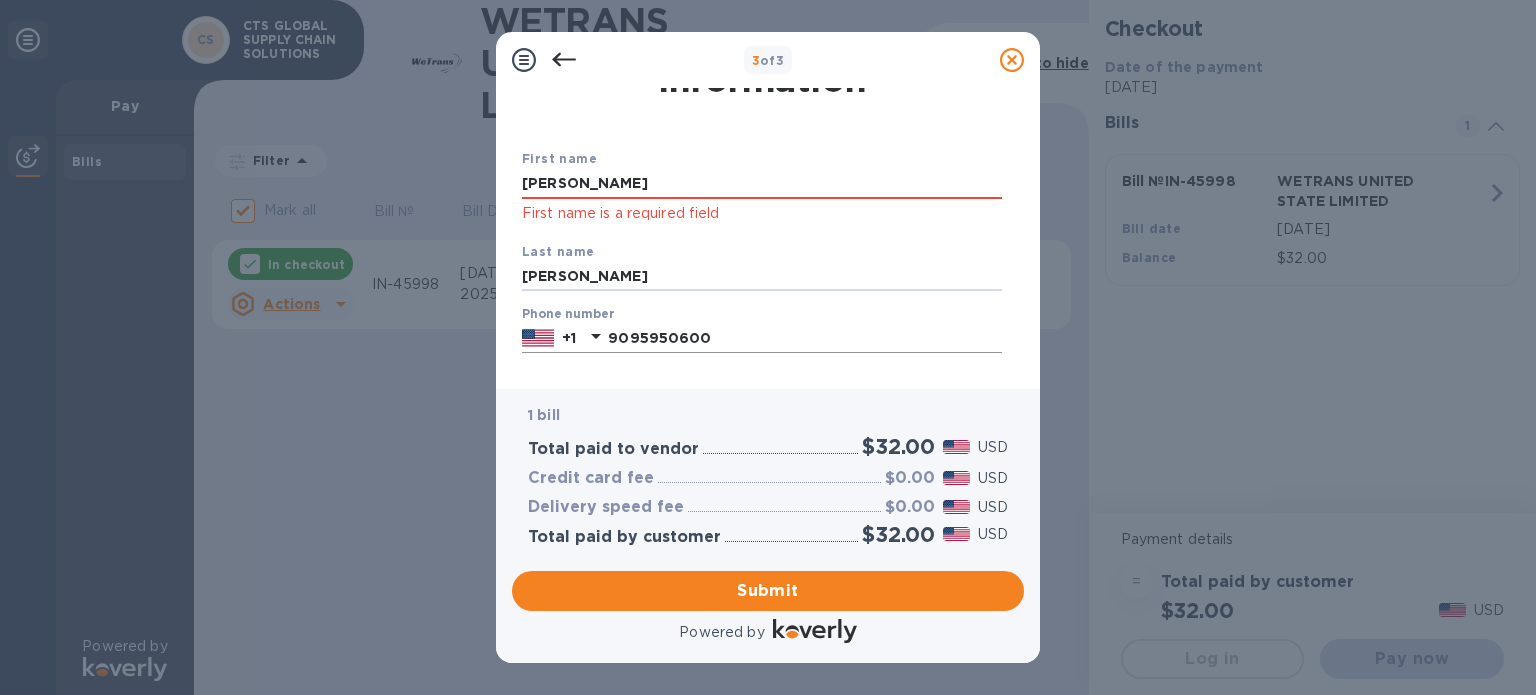 scroll, scrollTop: 100, scrollLeft: 0, axis: vertical 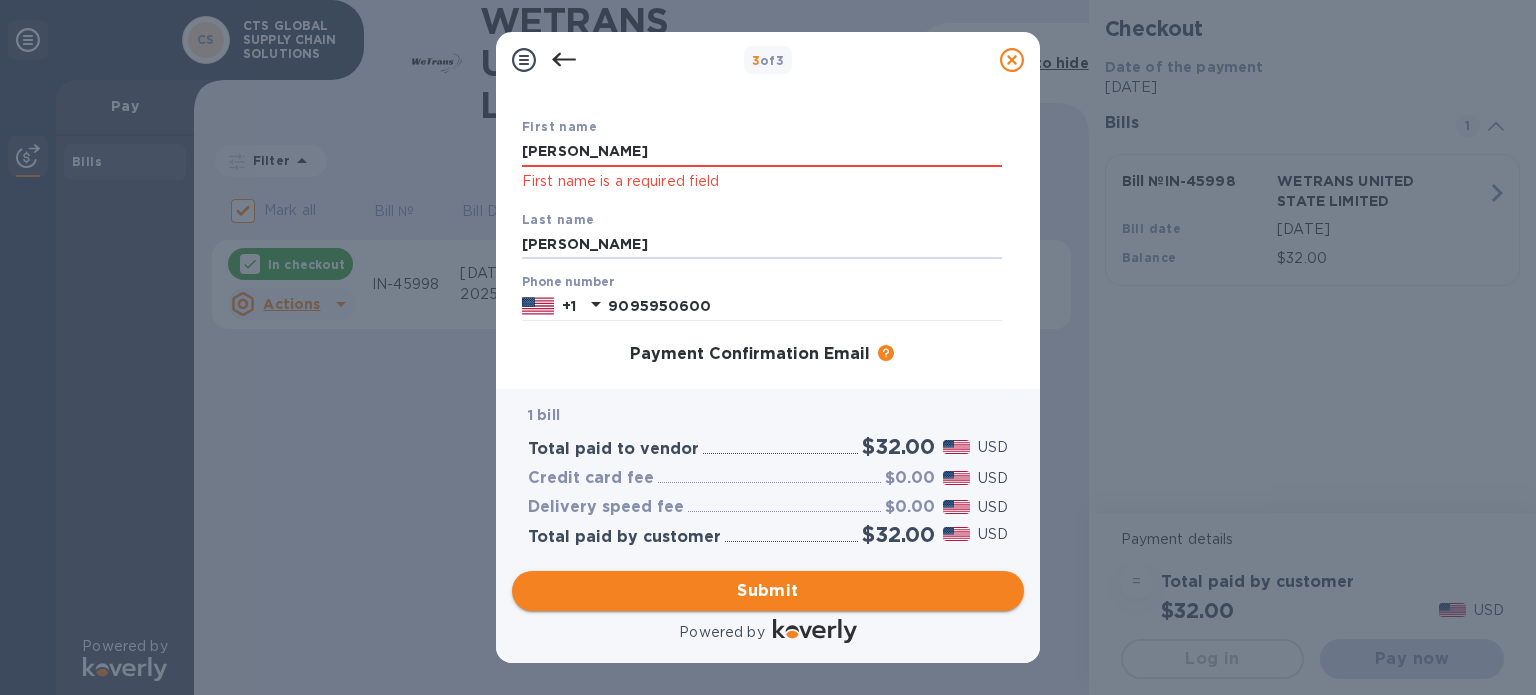 type on "[PERSON_NAME]" 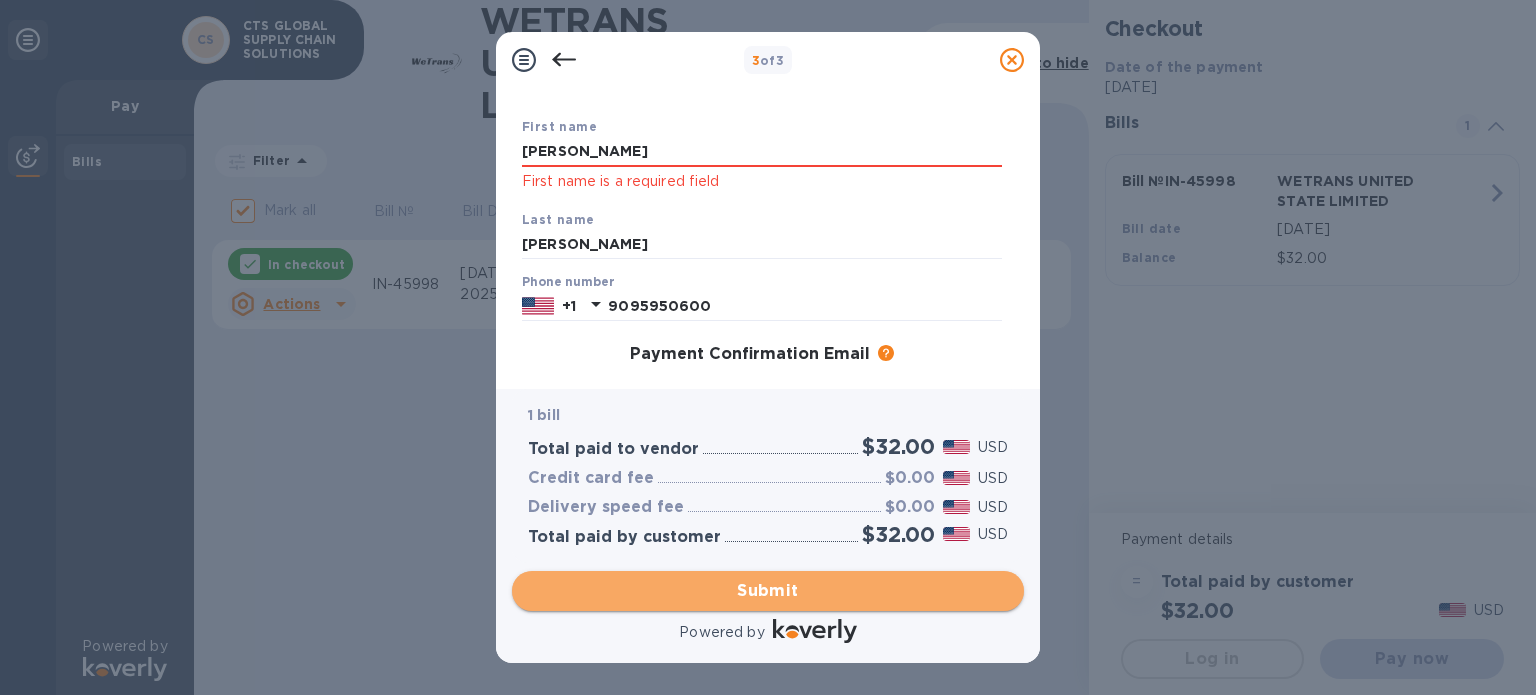 click on "Submit" at bounding box center [768, 591] 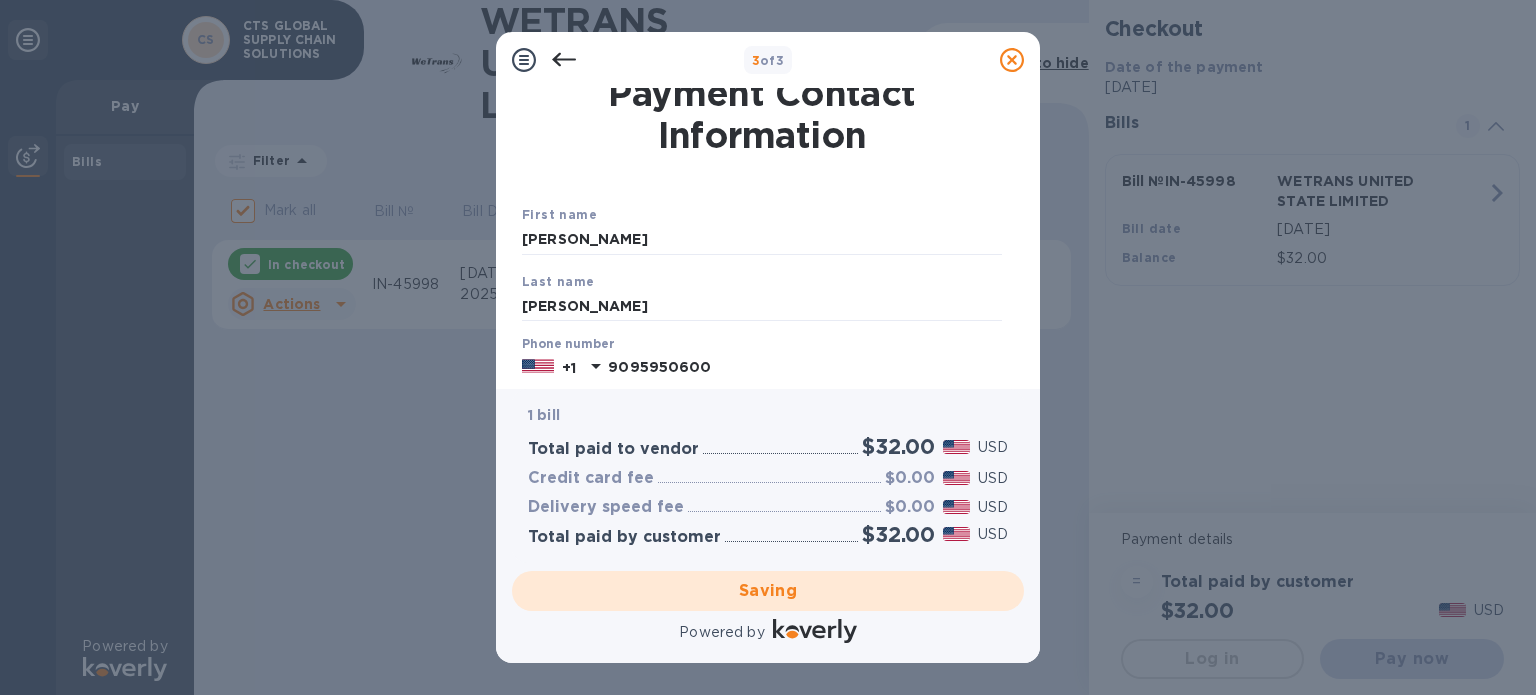 scroll, scrollTop: 0, scrollLeft: 0, axis: both 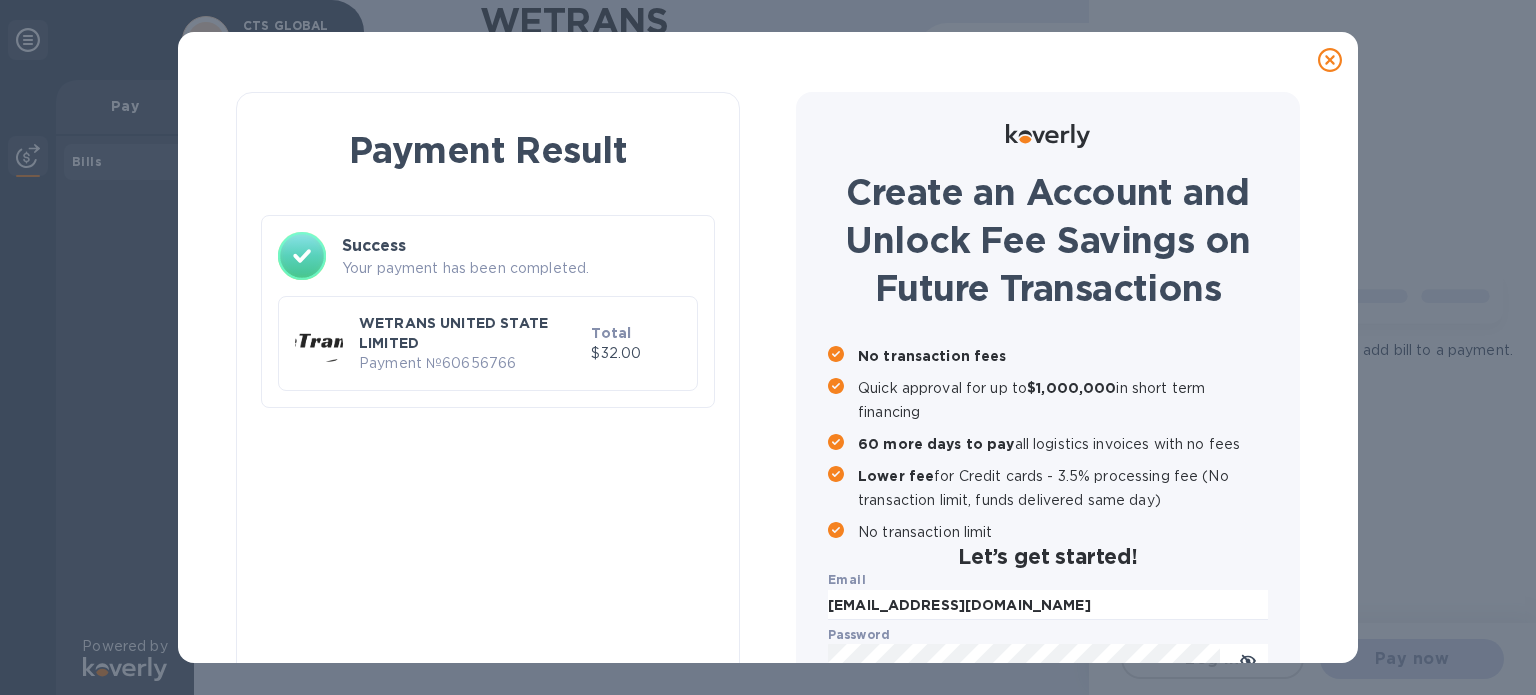 checkbox on "false" 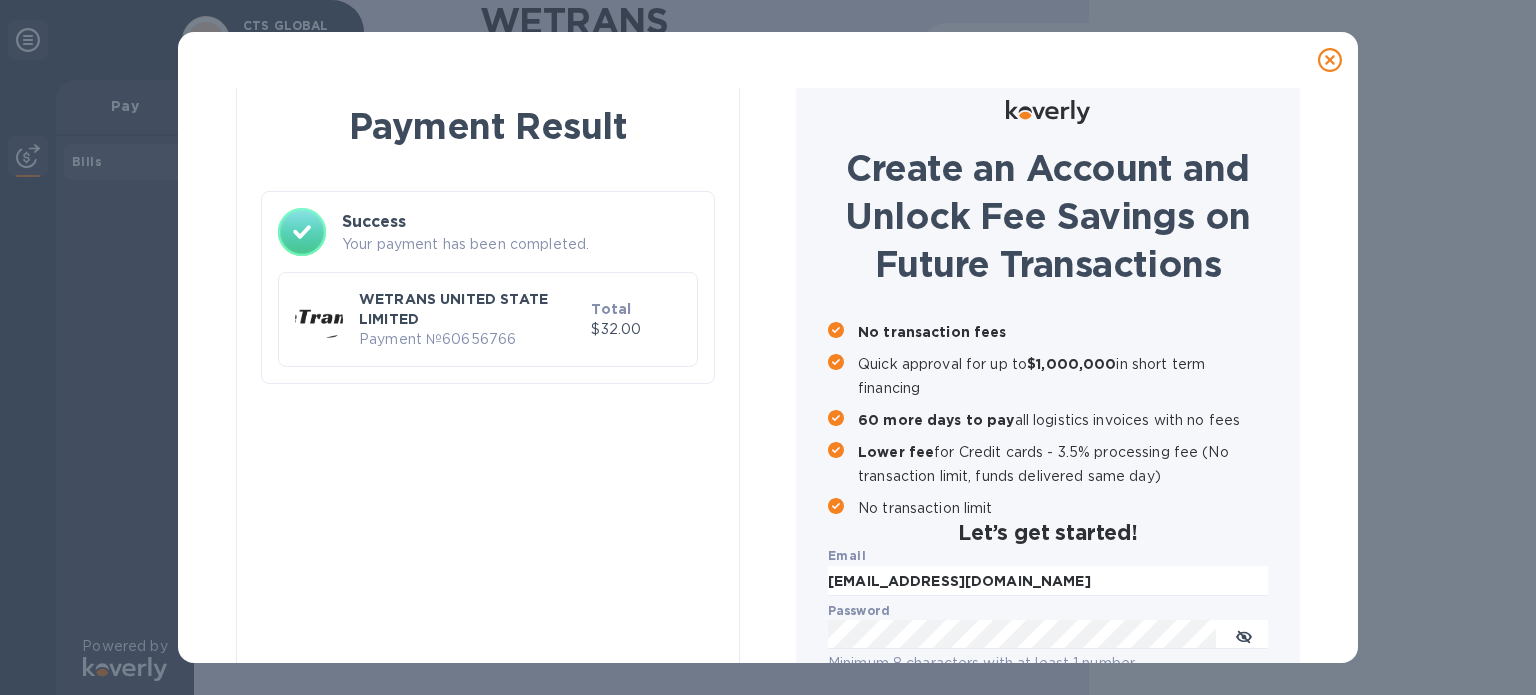 scroll, scrollTop: 0, scrollLeft: 0, axis: both 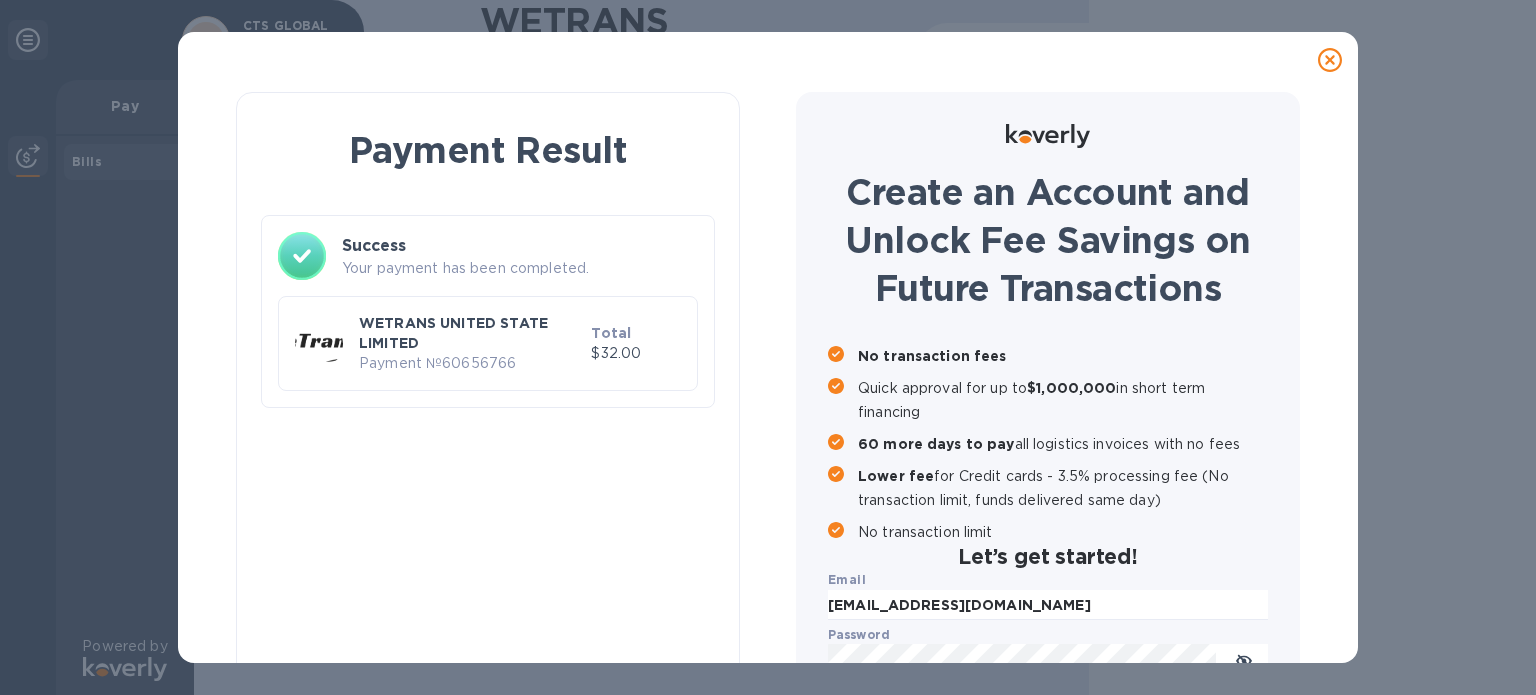 click on "WETRANS UNITED STATE LIMITED" at bounding box center [471, 333] 